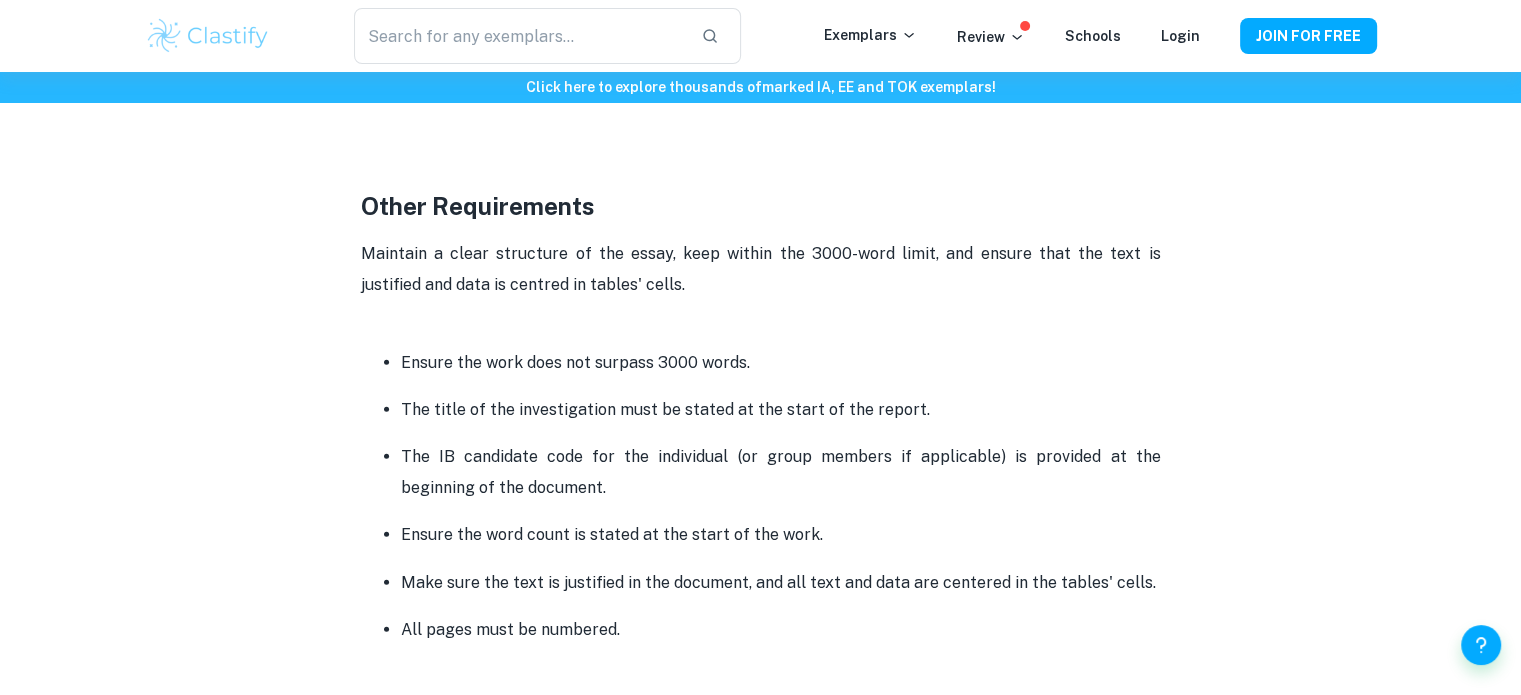 scroll, scrollTop: 5035, scrollLeft: 0, axis: vertical 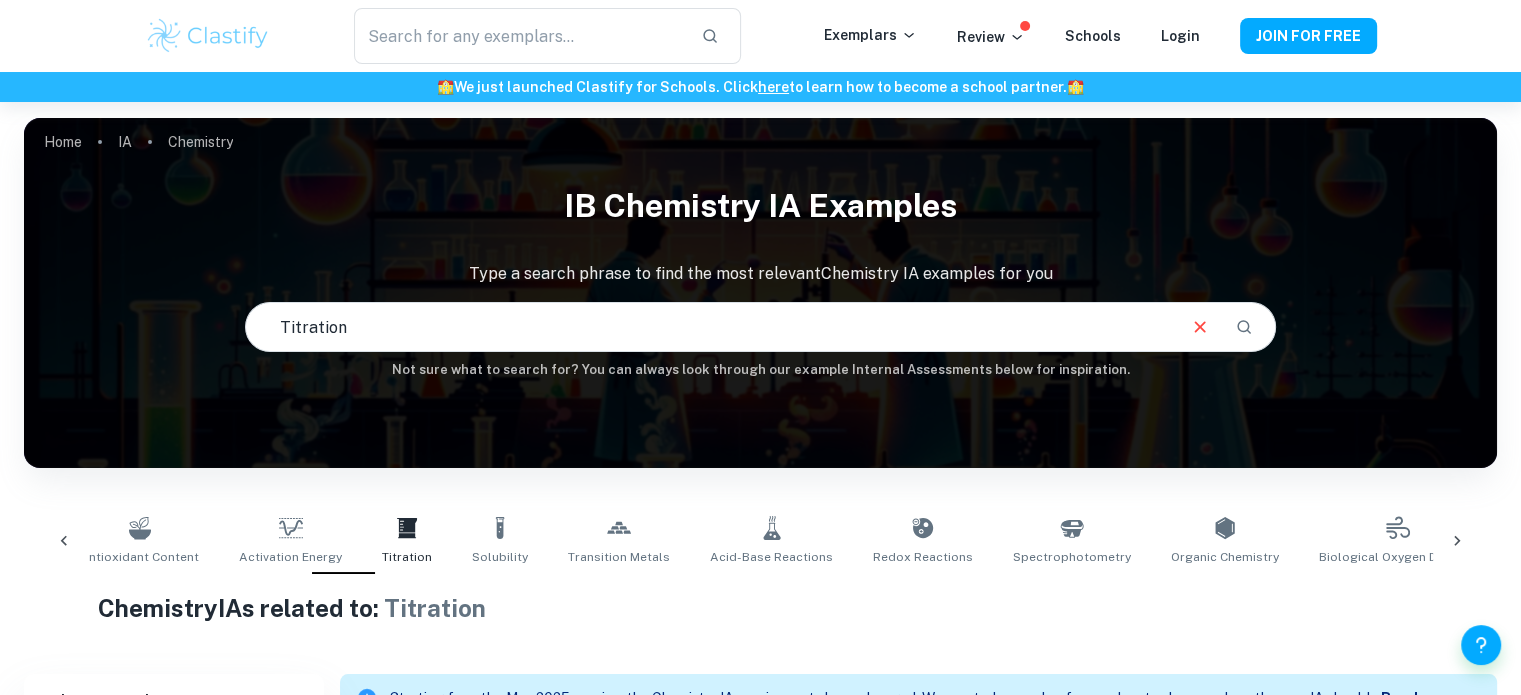 click on "Titration" at bounding box center (709, 327) 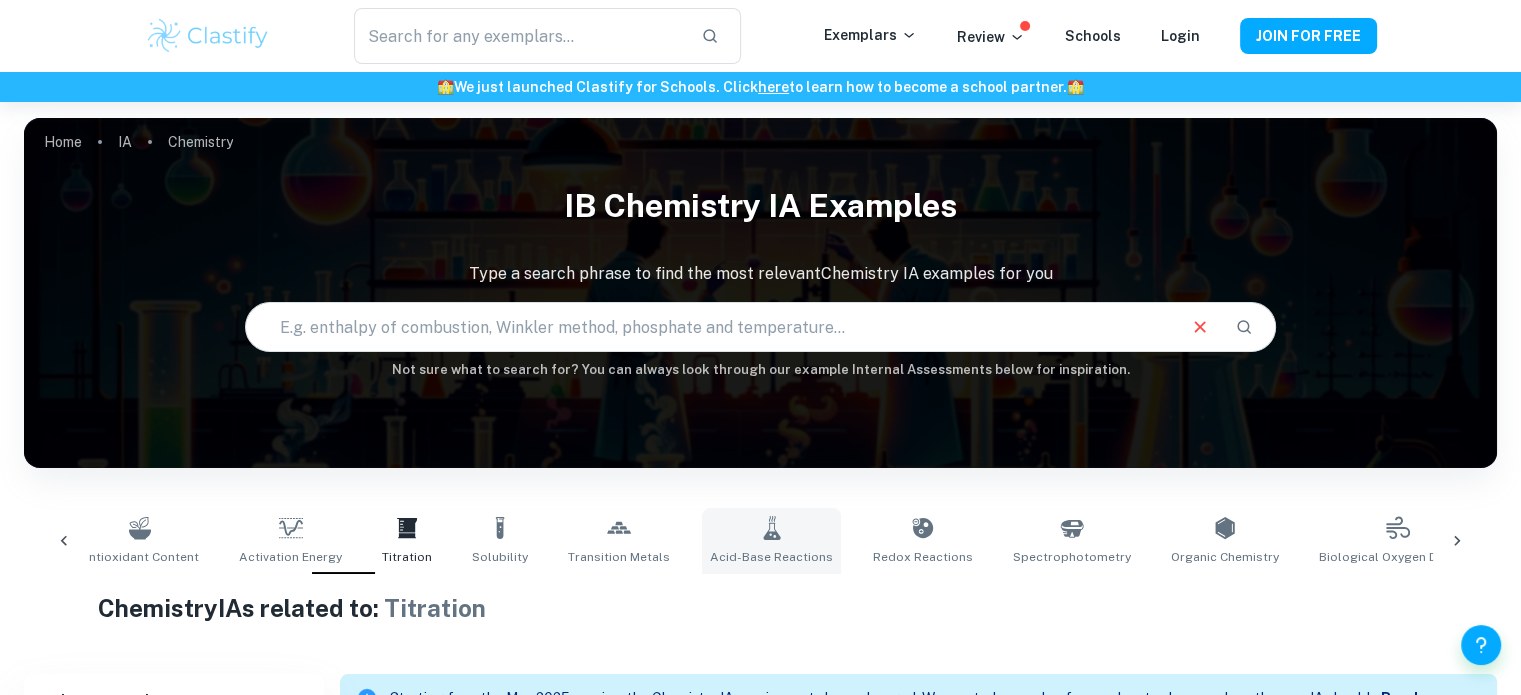 click 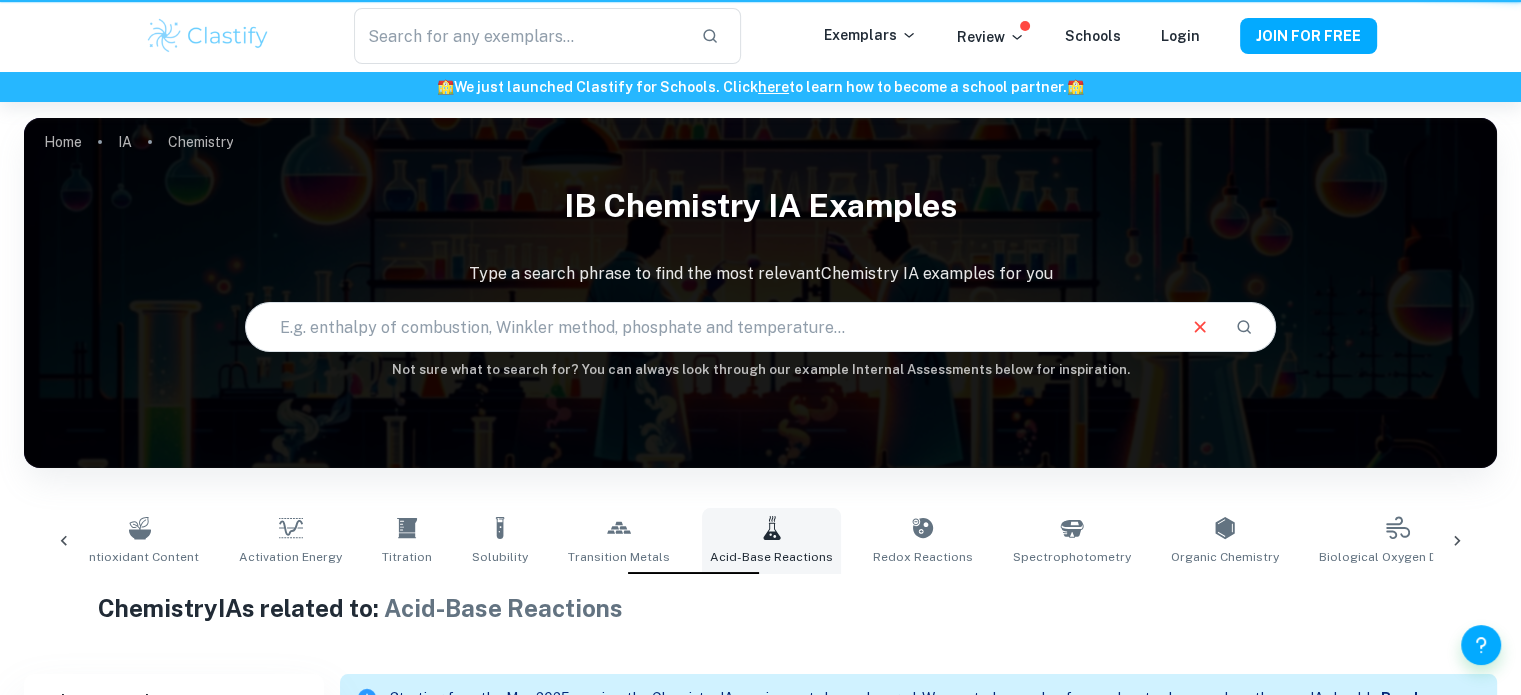 type on "Acid-Base Reactions" 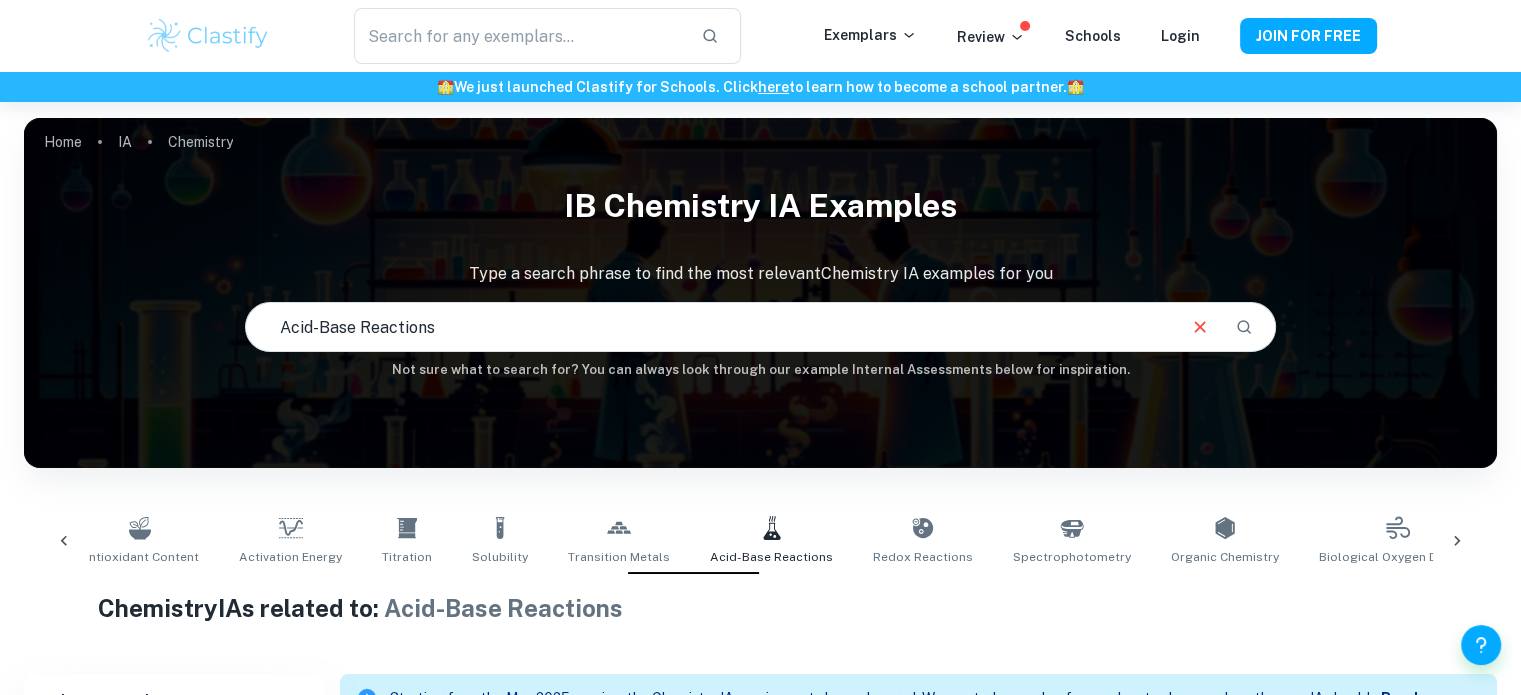 scroll, scrollTop: 107, scrollLeft: 0, axis: vertical 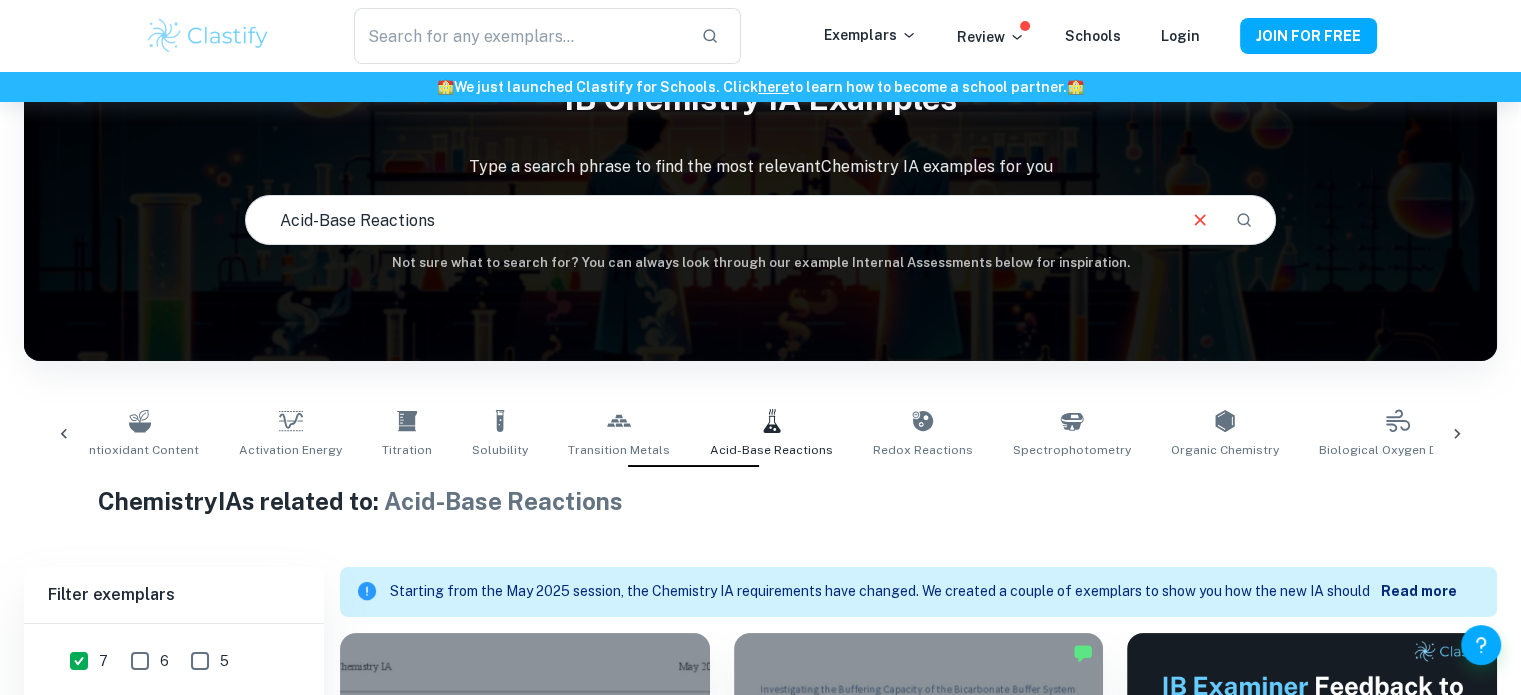 click on "Acid-Base Reactions" at bounding box center (709, 220) 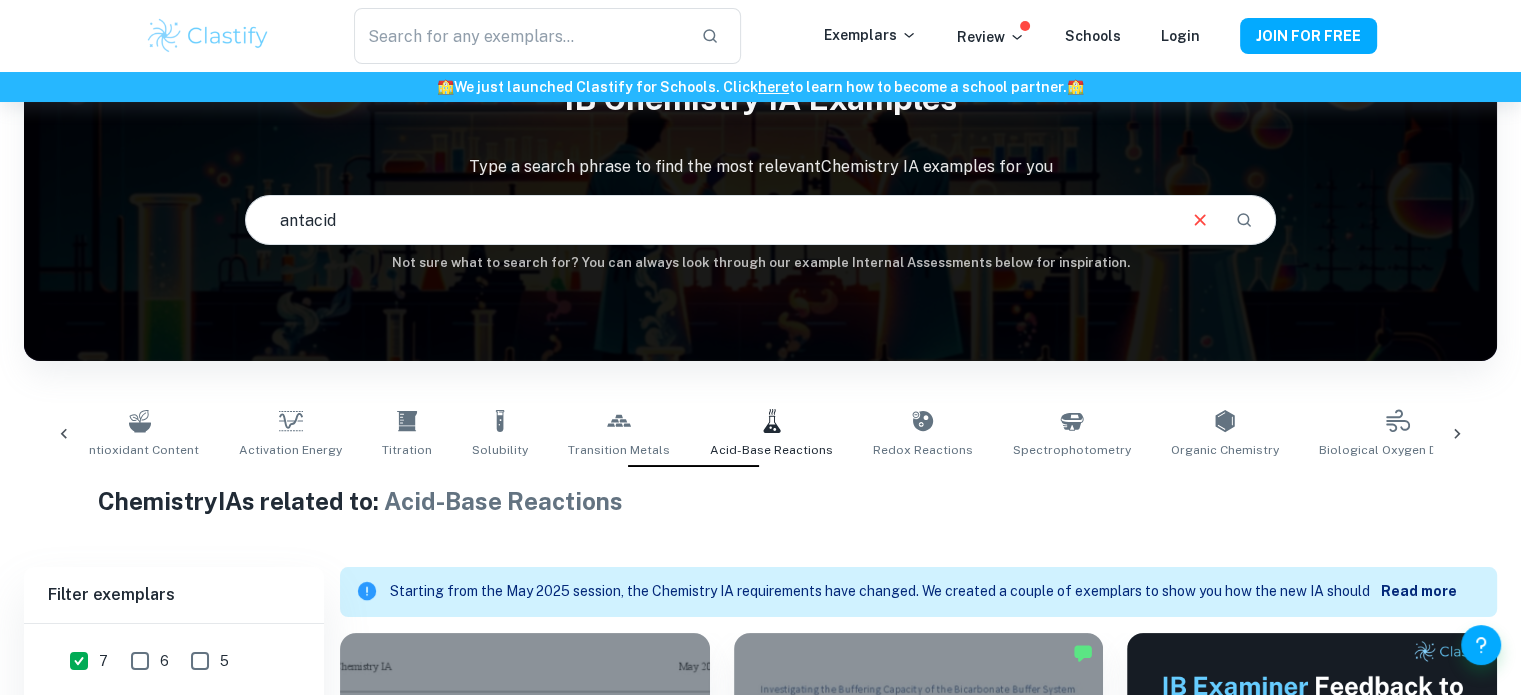 type on "antacid" 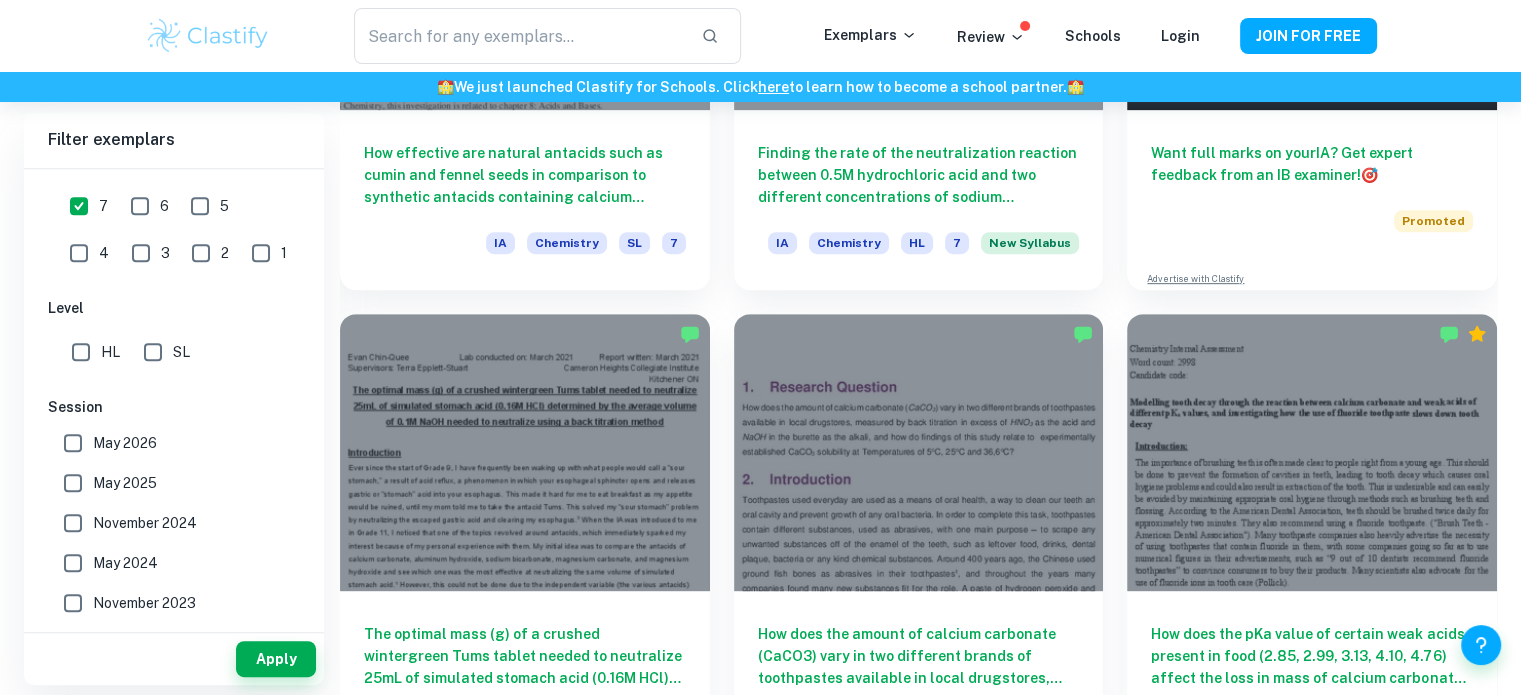 scroll, scrollTop: 1148, scrollLeft: 0, axis: vertical 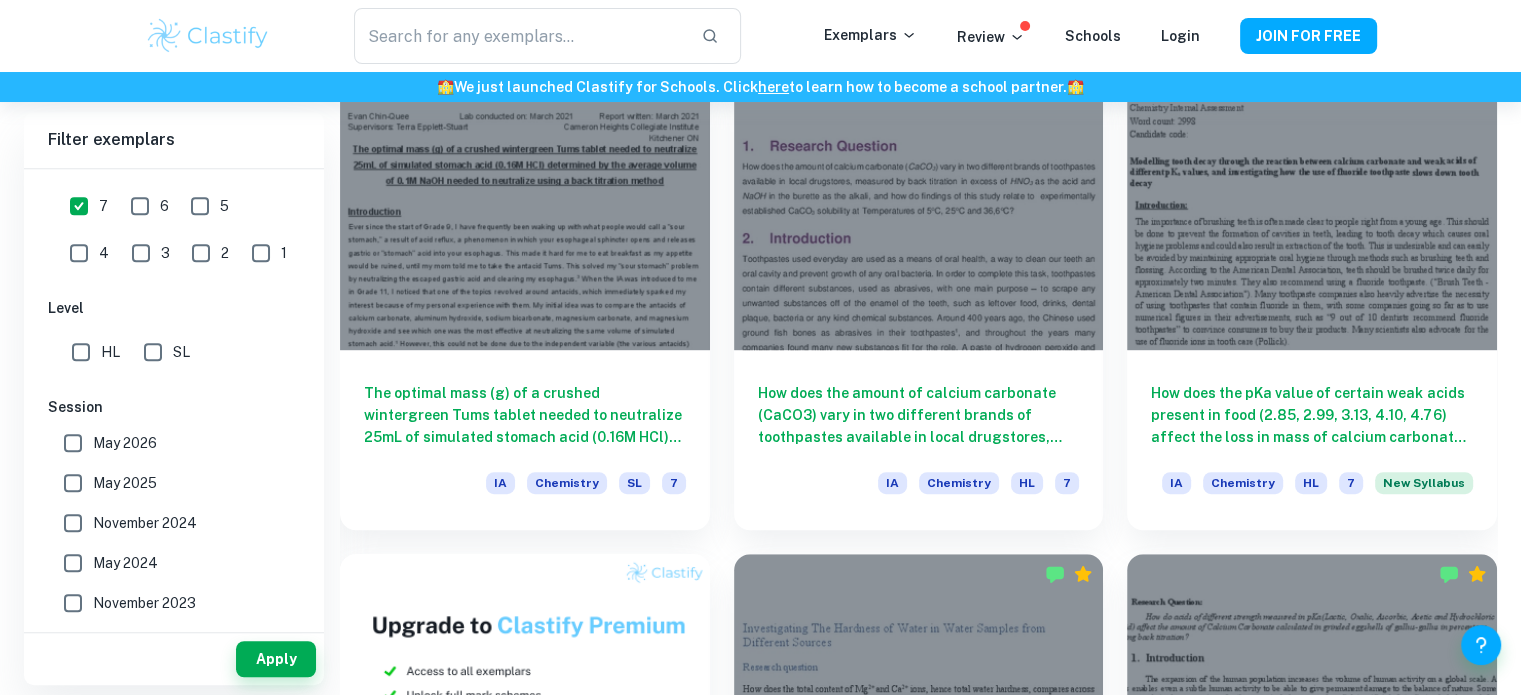 click on "Home IA Chemistry IB Chemistry IA examples Type a search phrase to find the most relevant Chemistry IA examples for you antacid ​ Not sure what to search for? You can always look through our example Internal Assessments below for inspiration. Isomerism Boiling Points Buffers Temperature Variations Concentration Variations Electrochemistry Vitamin C Equilibrium Constants Reaction Rates pH Effects Antioxidant Content Activation Energy Titration Solubility Transition Metals Acid-Base Reactions Redox Reactions Spectrophotometry Organic Chemistry Biological Oxygen Demand Enthalpy Catalysts Chemistry IAs related to: antacid Filter Filter exemplars IB College Category IA EE TOK Notes Subject Type a subject Chemistry Type a subject Grade 7 6 5 4 3 2 1 Level HL SL Session May 2026 May 2025 November 2024 May 2024 November 2023 May 2023 November 2022 May 2022 November 2021 May 2021 Other Apply Filter exemplars IB College Category IA EE TOK Notes Subject Type a subject Chemistry Type a subject Grade 7 6 5 4" at bounding box center [760, 8628] 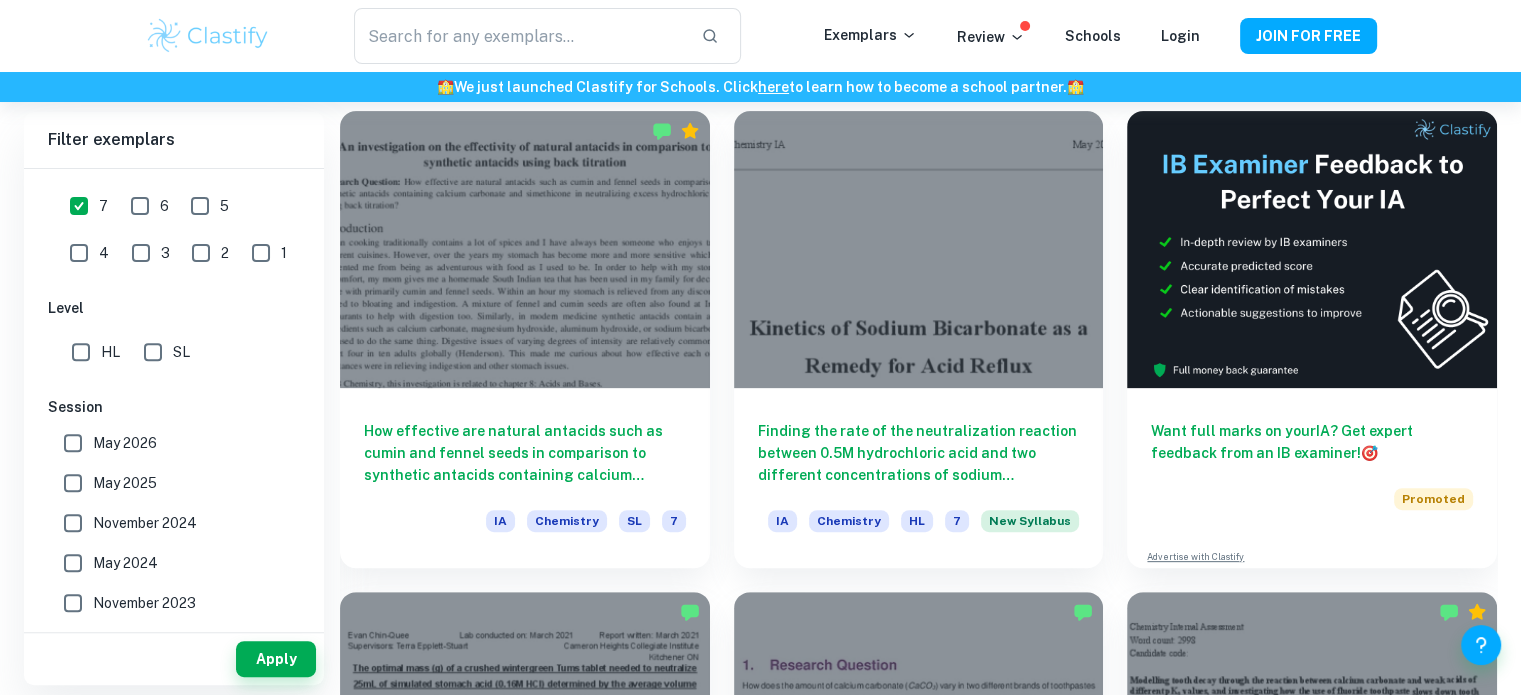 scroll, scrollTop: 0, scrollLeft: 0, axis: both 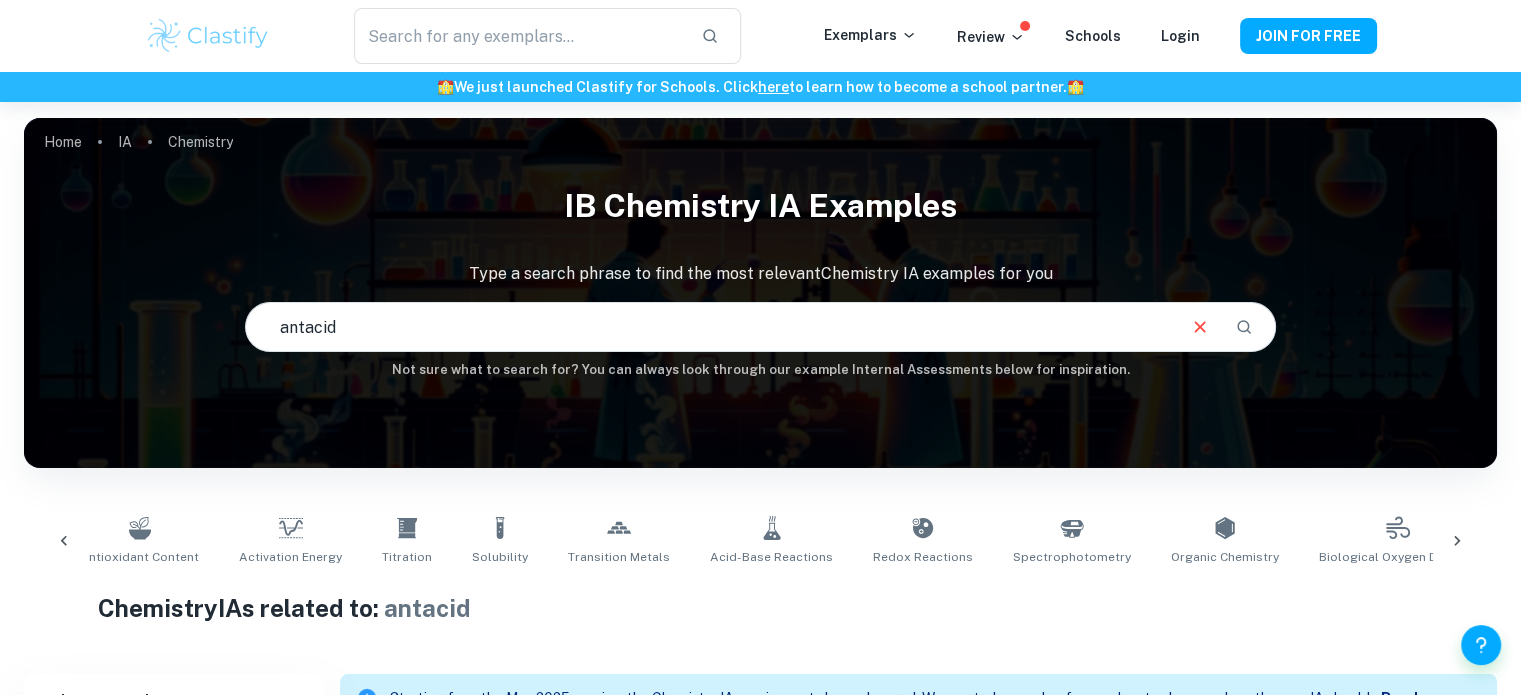 click on "antacid" at bounding box center [709, 327] 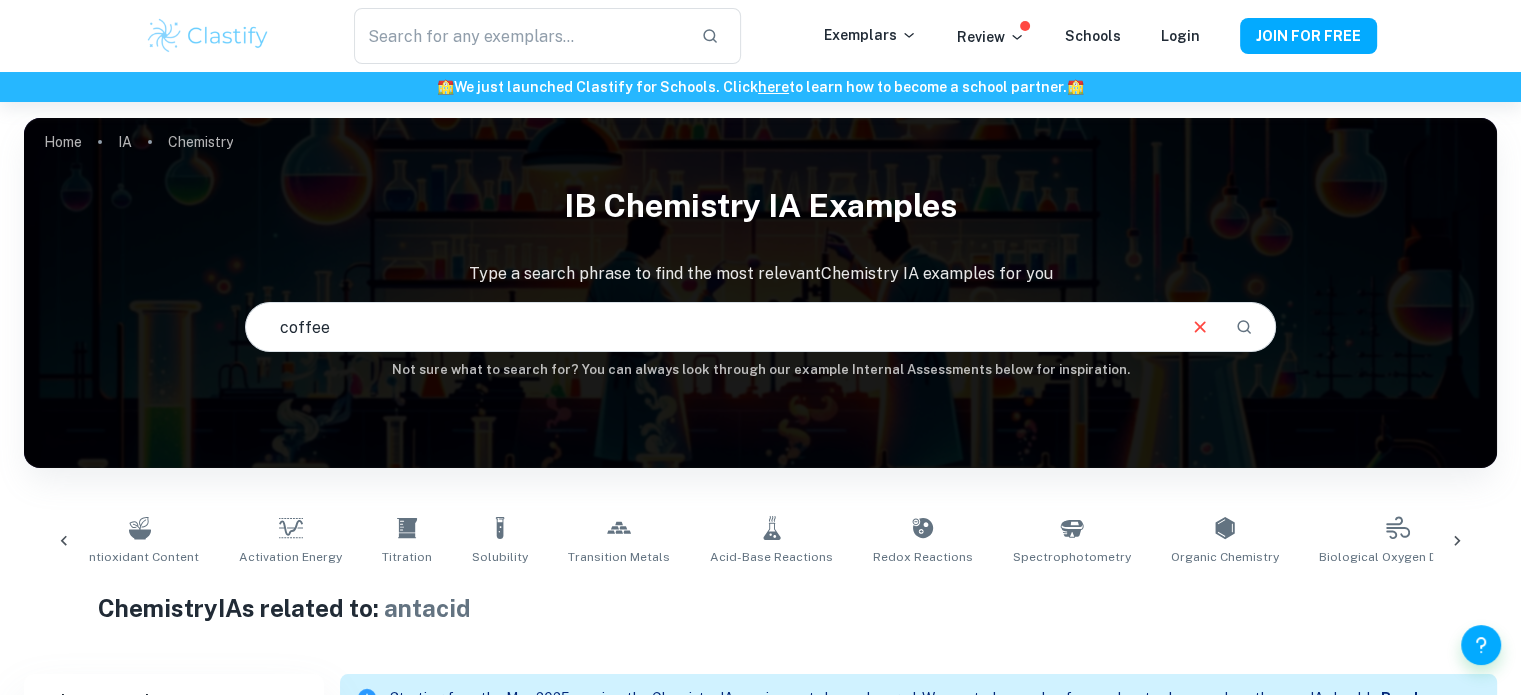 type on "coffee" 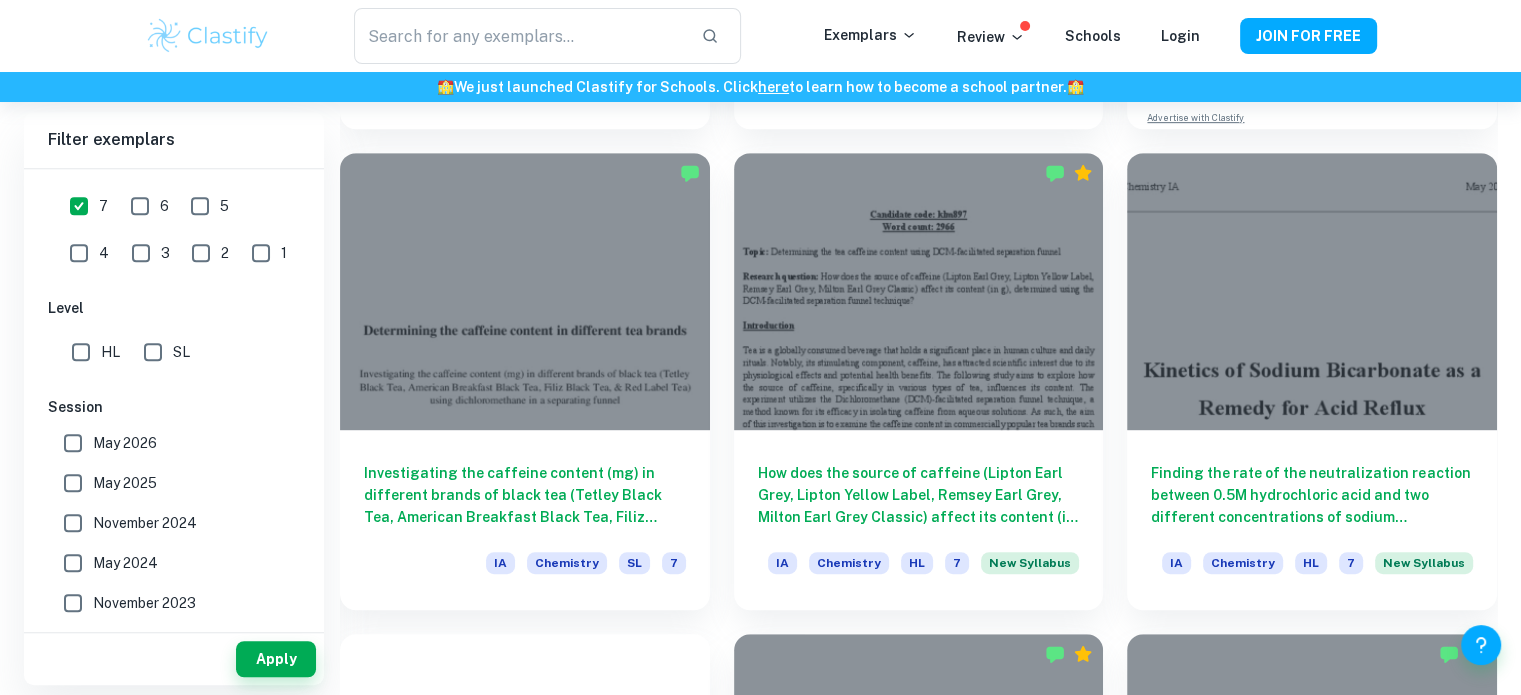 scroll, scrollTop: 1069, scrollLeft: 0, axis: vertical 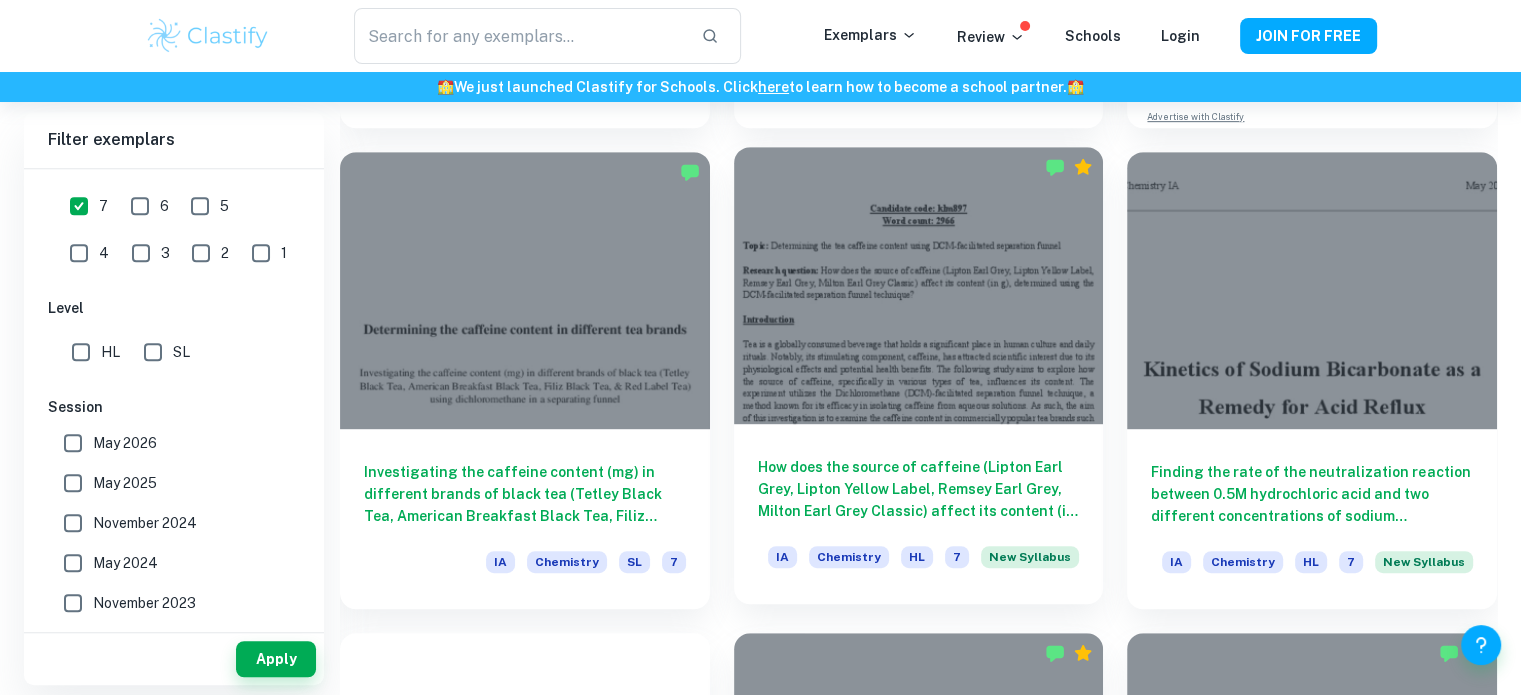click at bounding box center (919, 285) 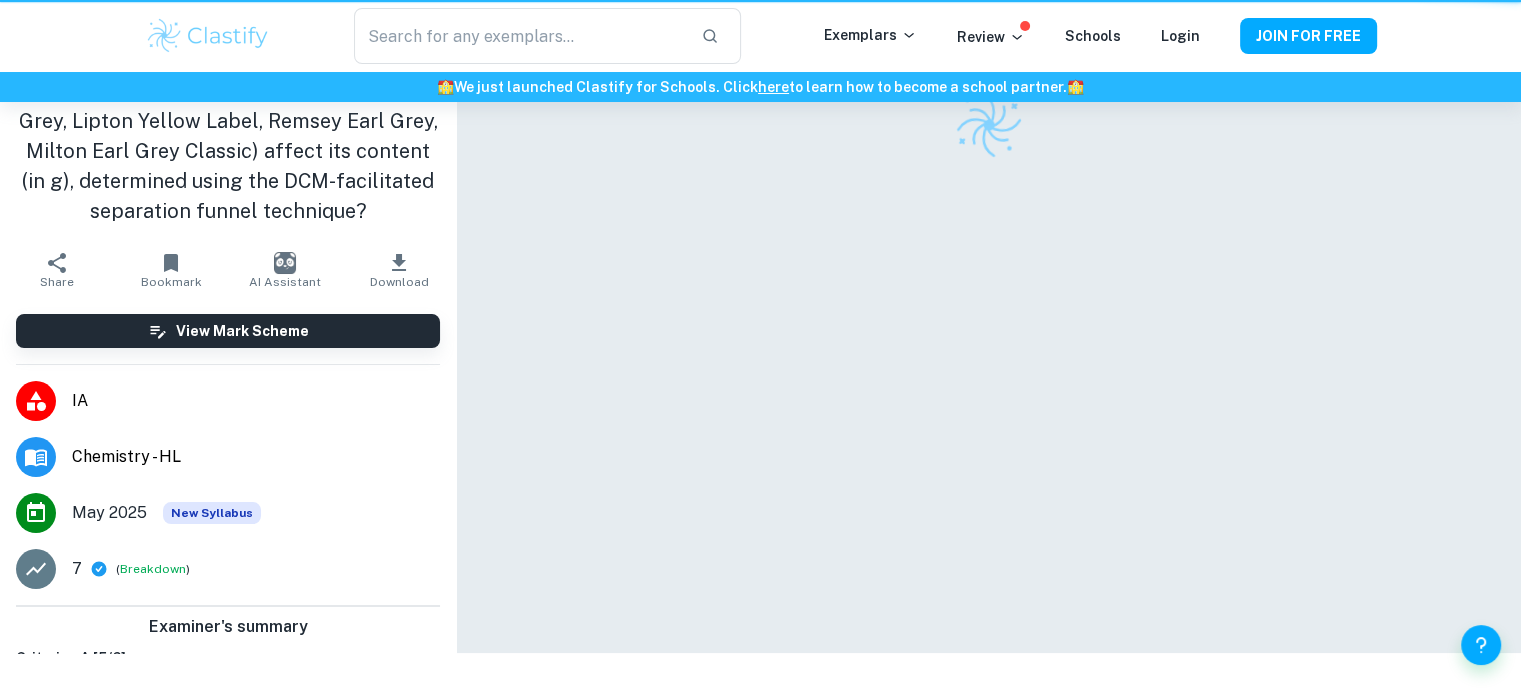 scroll, scrollTop: 0, scrollLeft: 0, axis: both 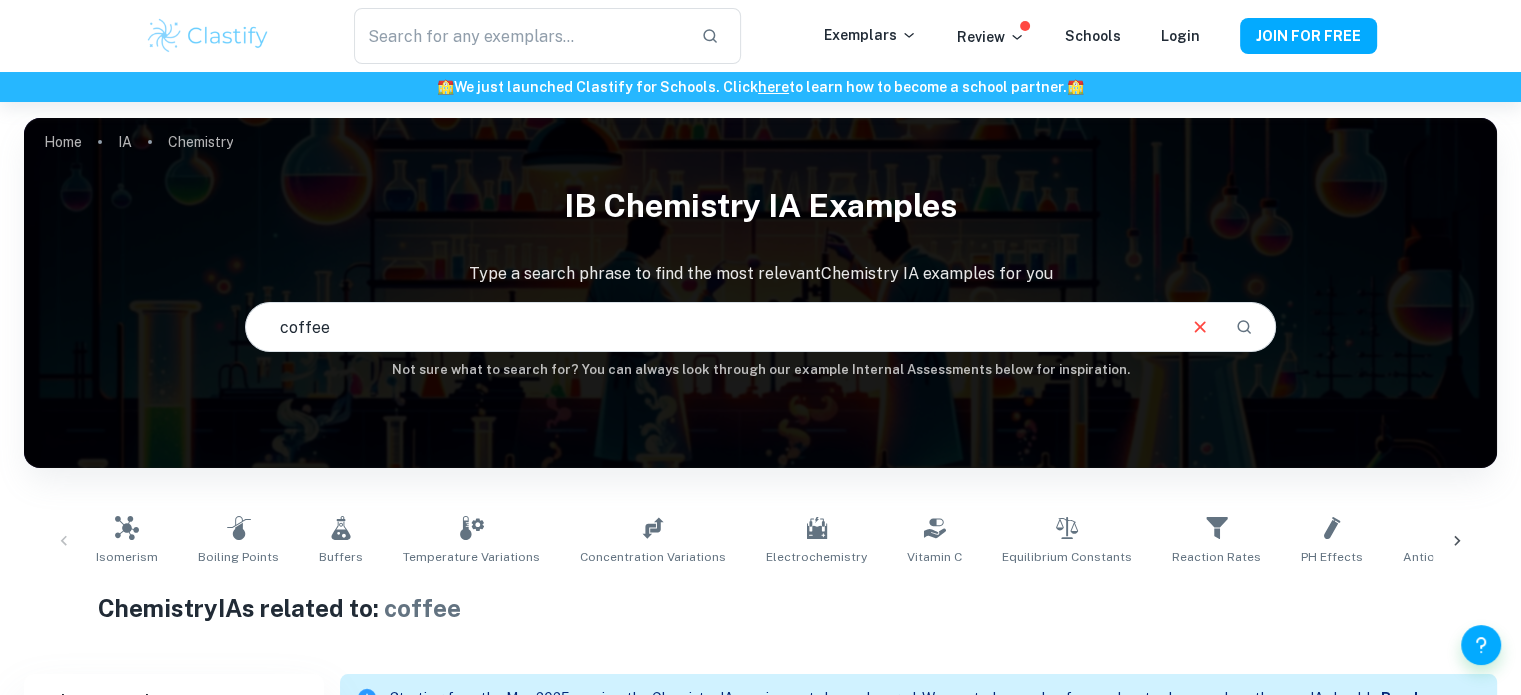 click on "coffee" at bounding box center (709, 327) 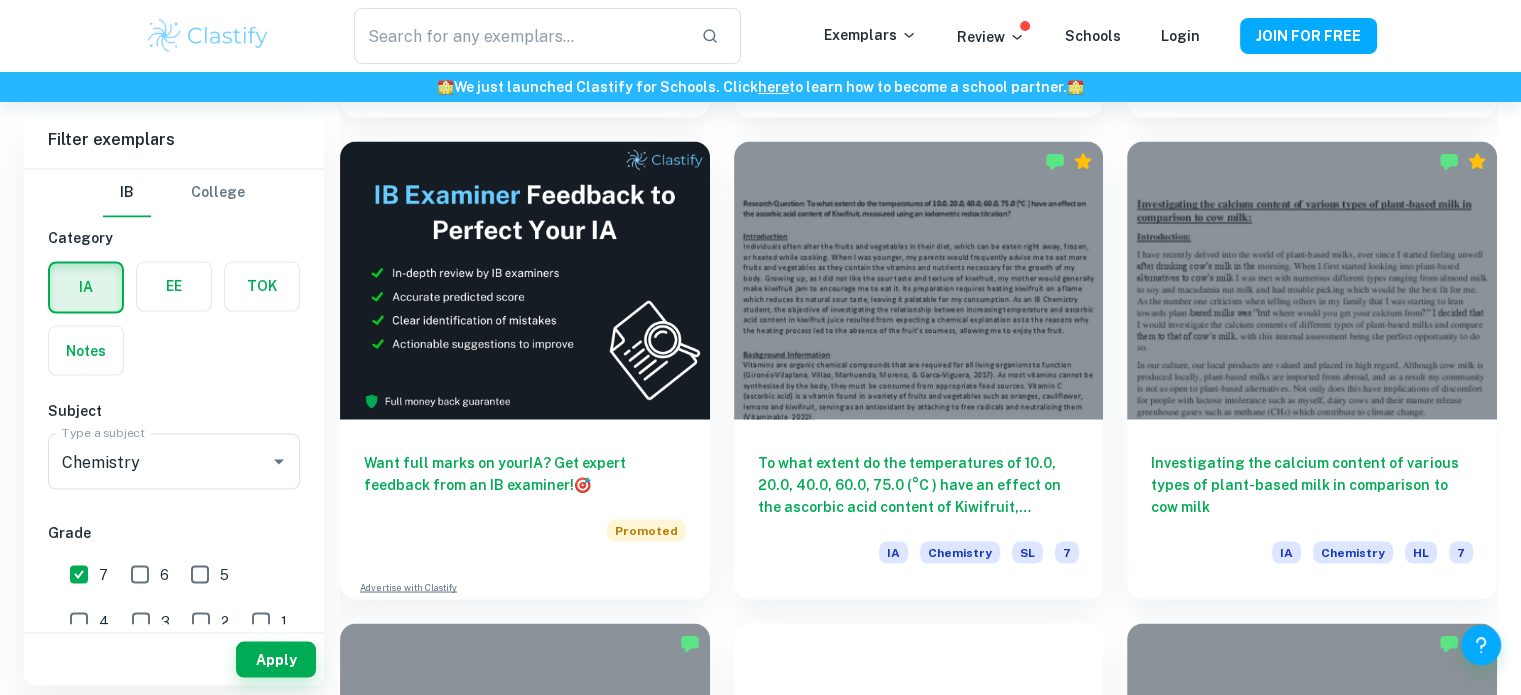 scroll, scrollTop: 3490, scrollLeft: 0, axis: vertical 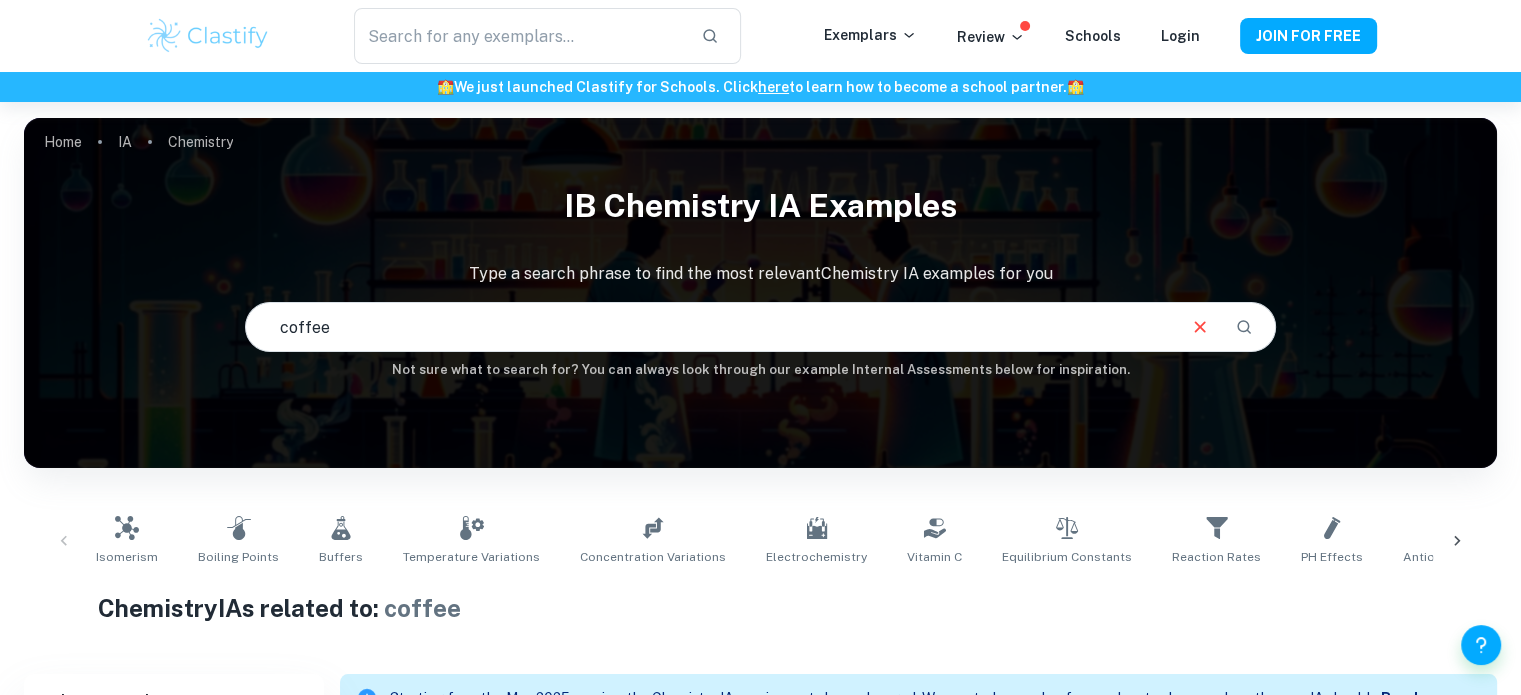 click on "coffee" at bounding box center [709, 327] 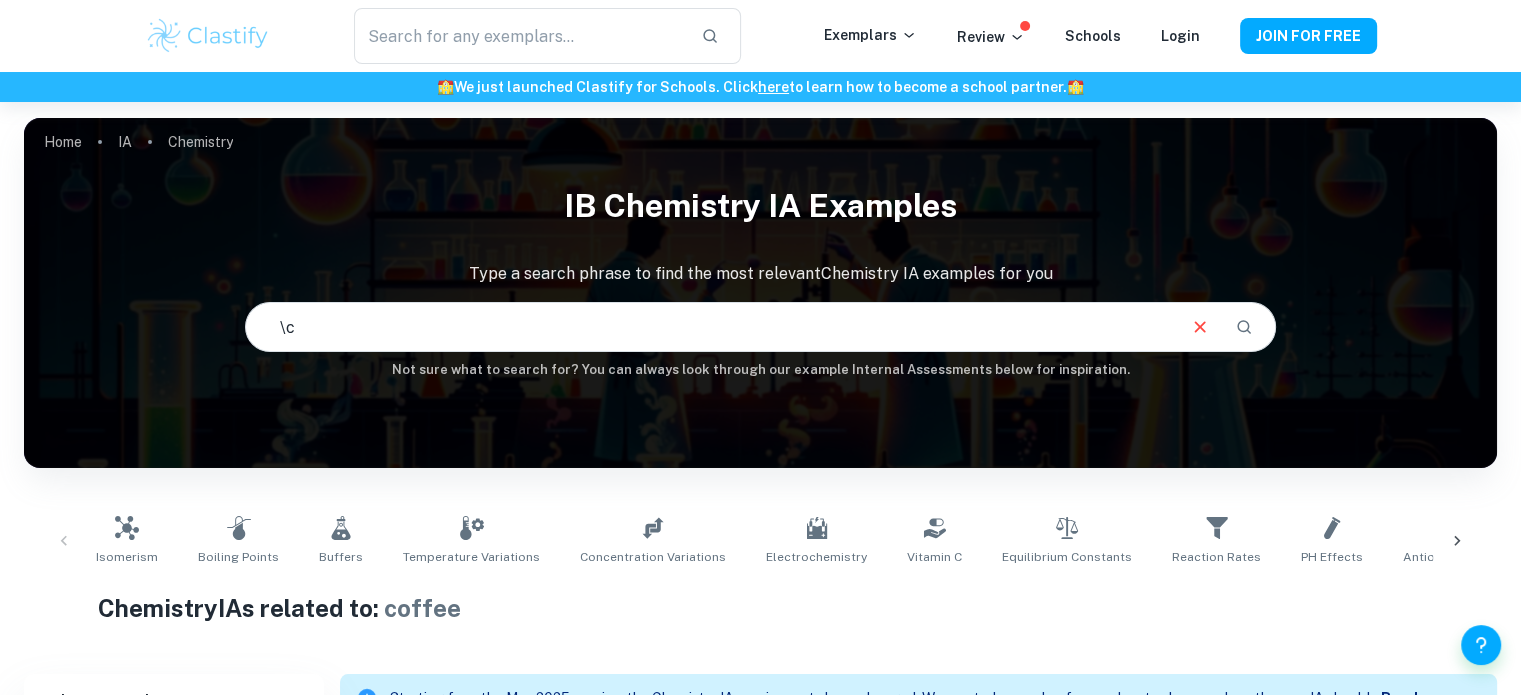 type on "\" 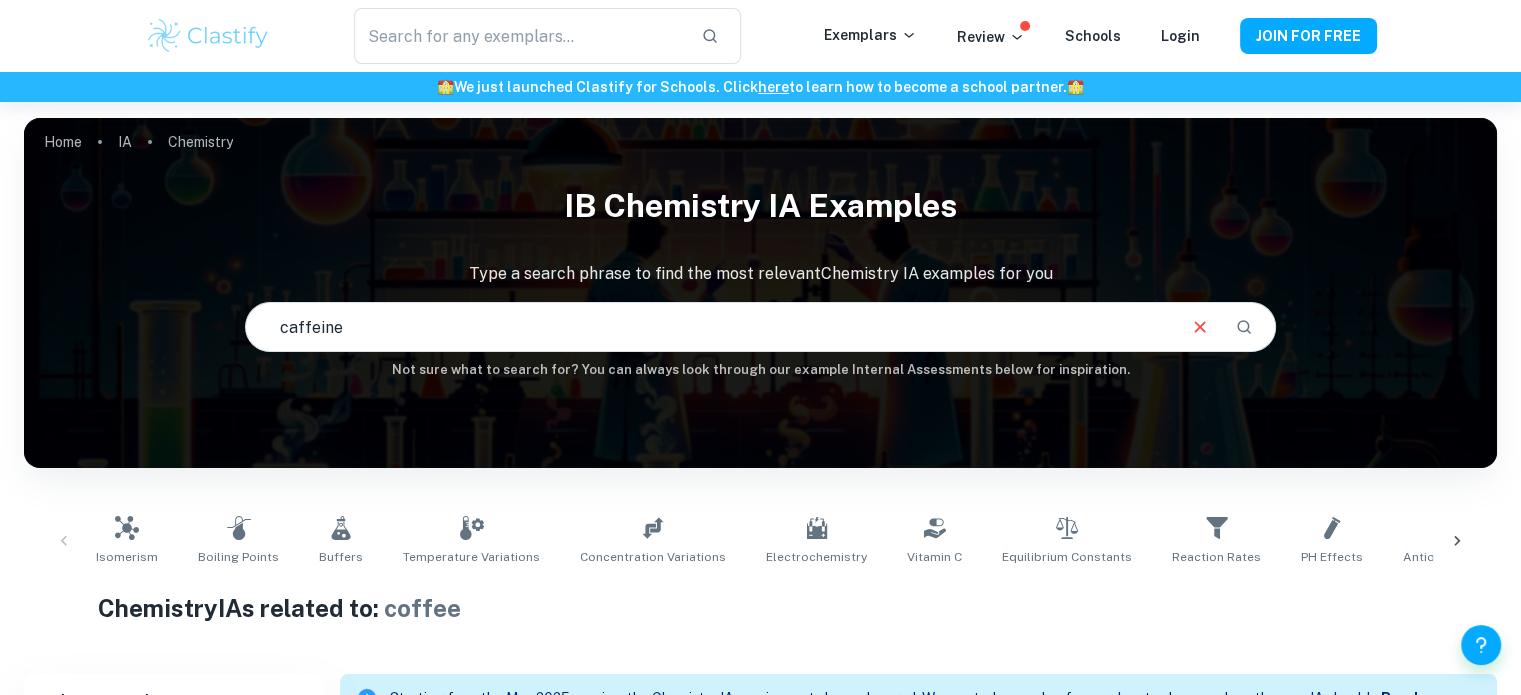 type on "caffeine" 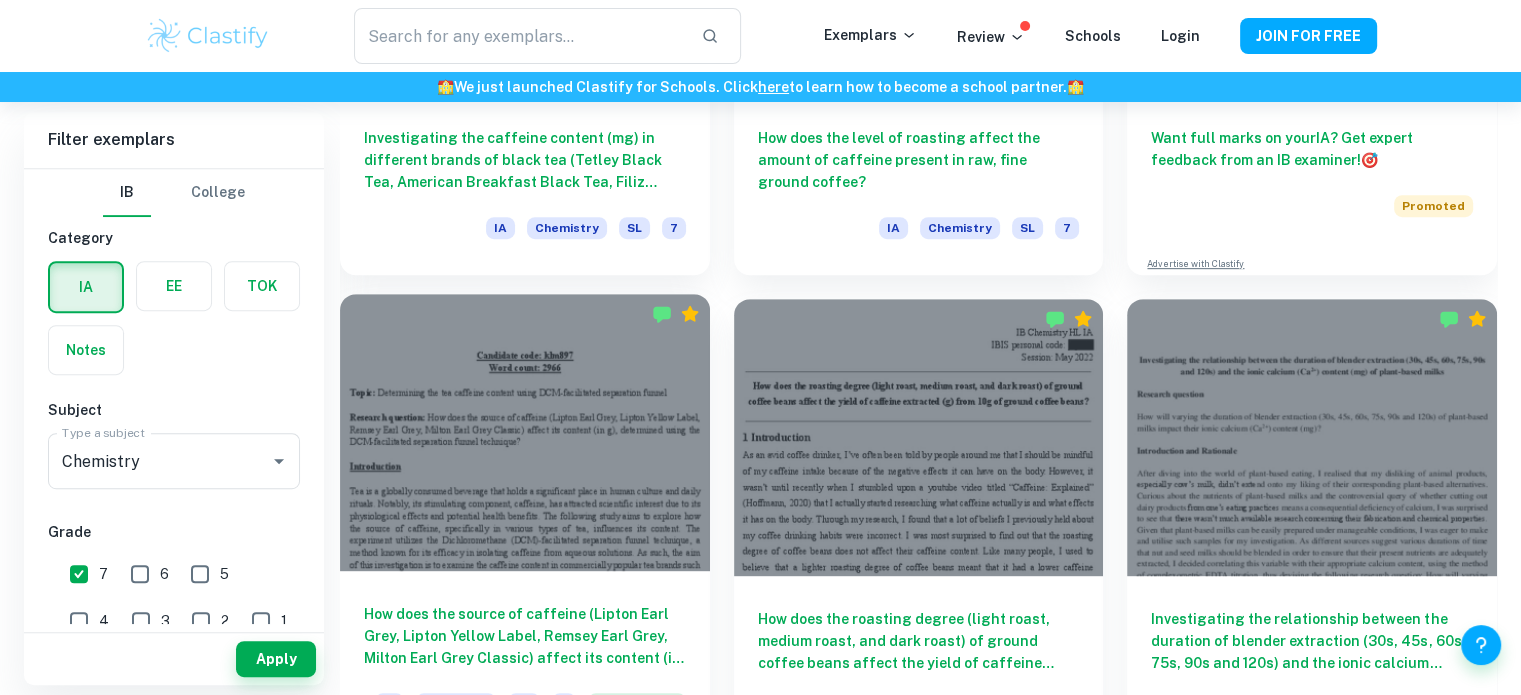 scroll, scrollTop: 900, scrollLeft: 0, axis: vertical 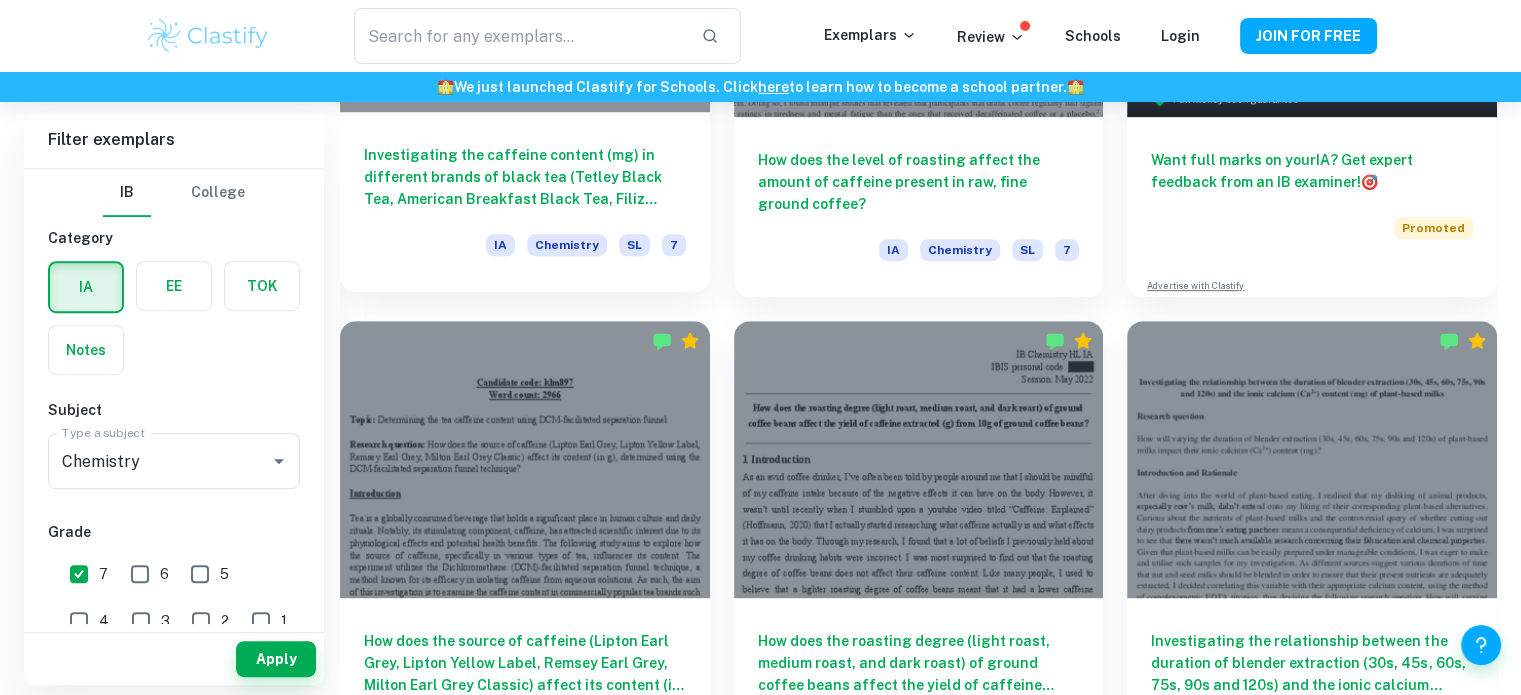click on "Investigating the caffeine content (mg) in different brands of black tea (Tetley  Black Tea, American Breakfast Black Tea, Filiz Black Tea, & Red Label Tea) using dichloromethane in a separating funnel" at bounding box center (525, 177) 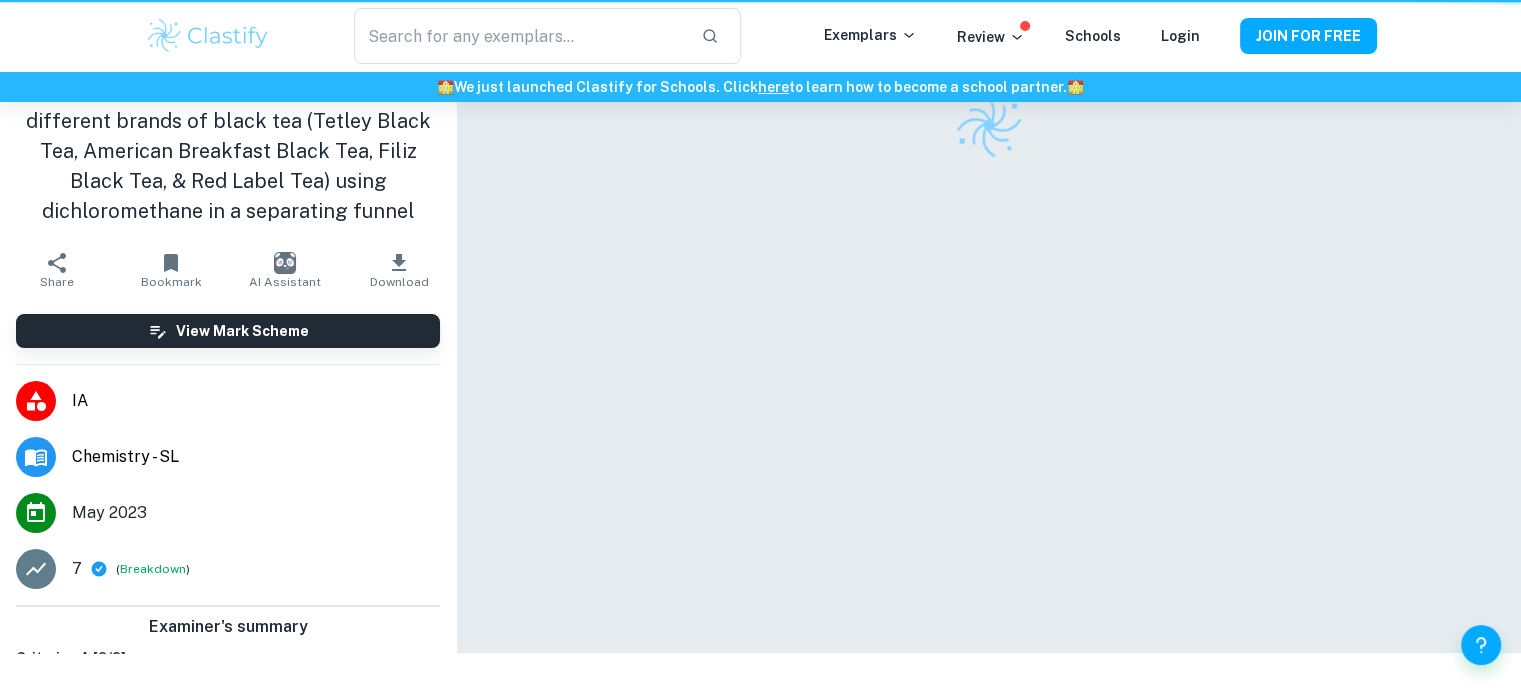scroll, scrollTop: 0, scrollLeft: 0, axis: both 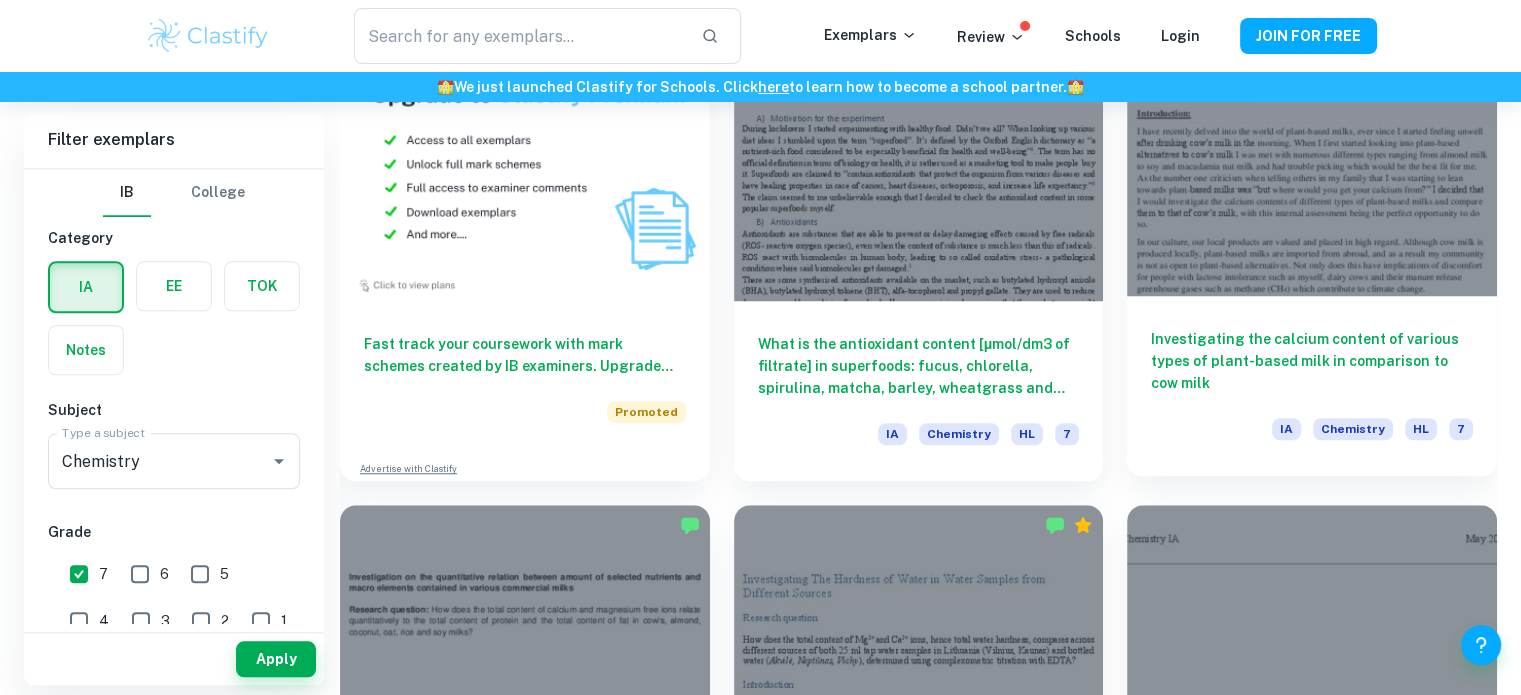 click on "Investigating the calcium content of various types of plant-based milk in comparison to cow milk" at bounding box center (1312, 361) 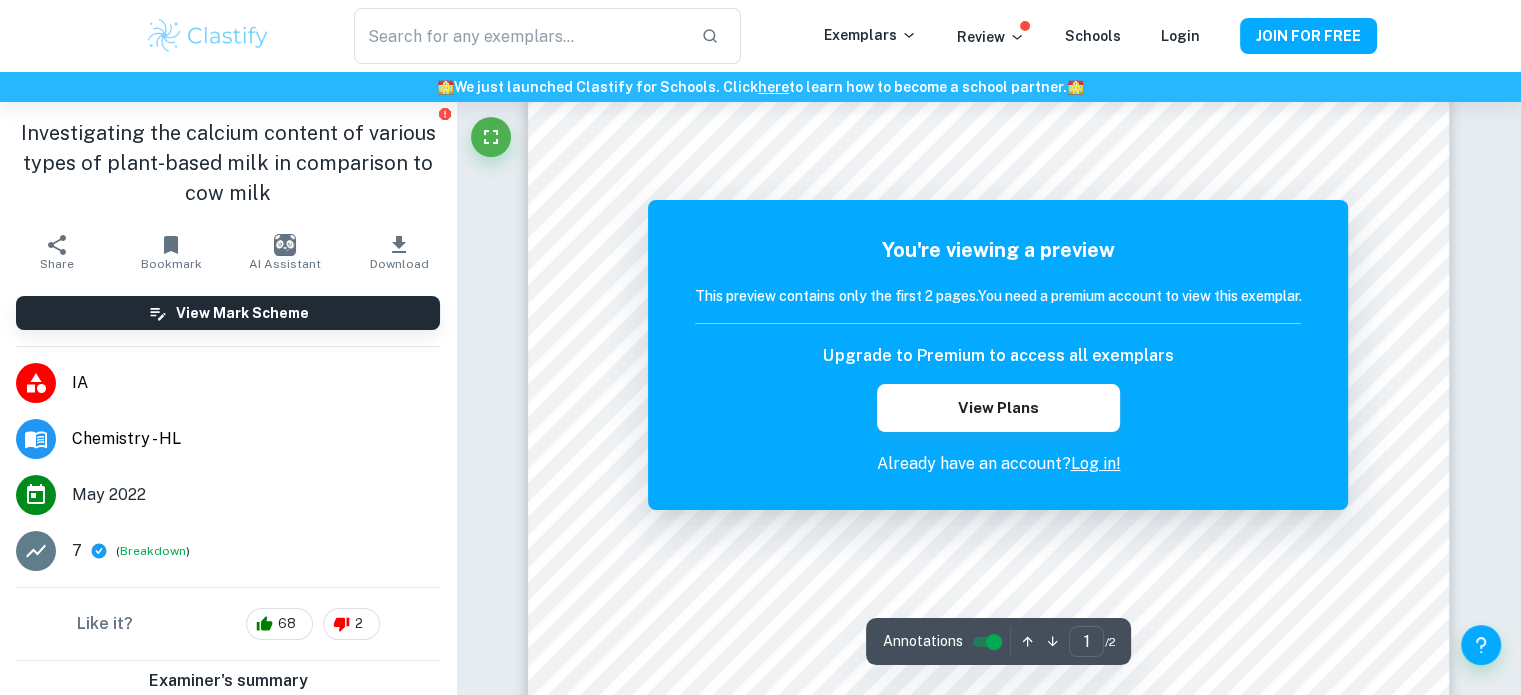 scroll, scrollTop: 100, scrollLeft: 0, axis: vertical 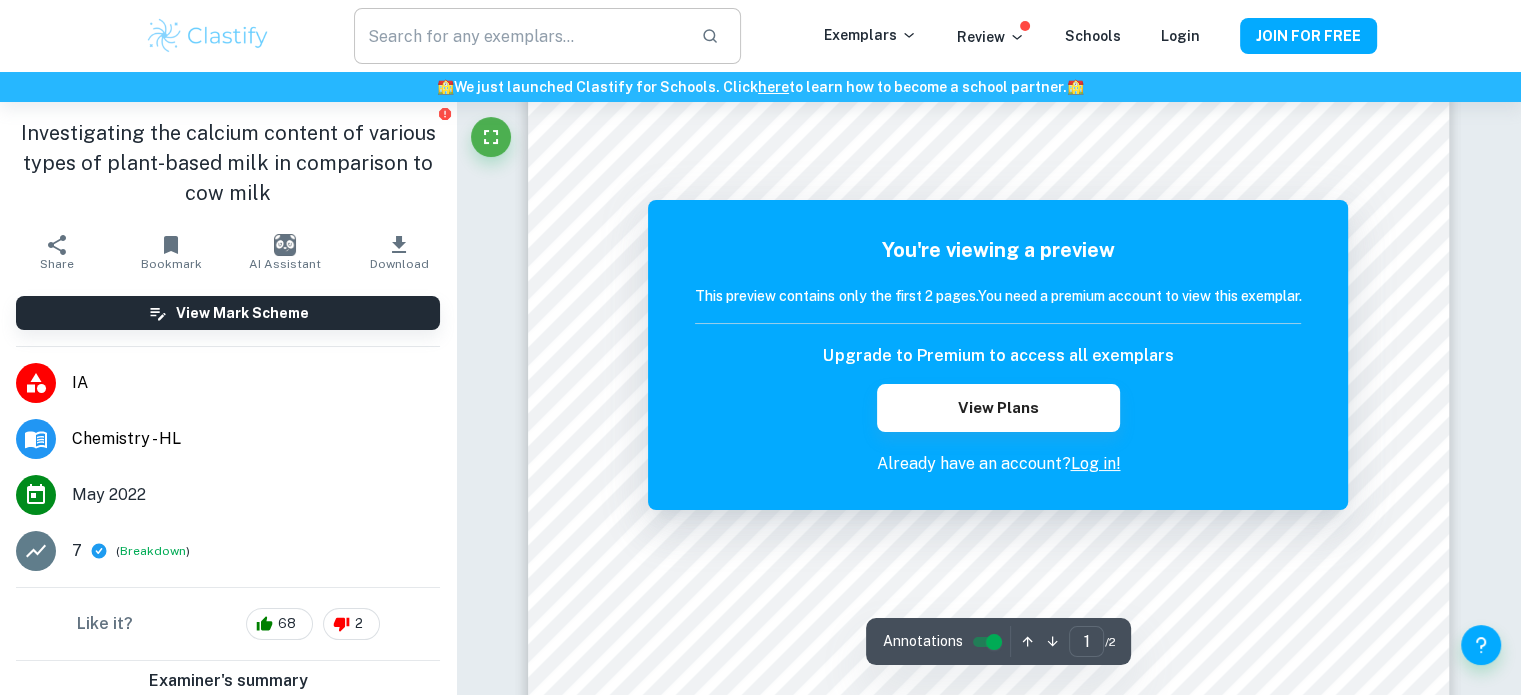 click at bounding box center (519, 36) 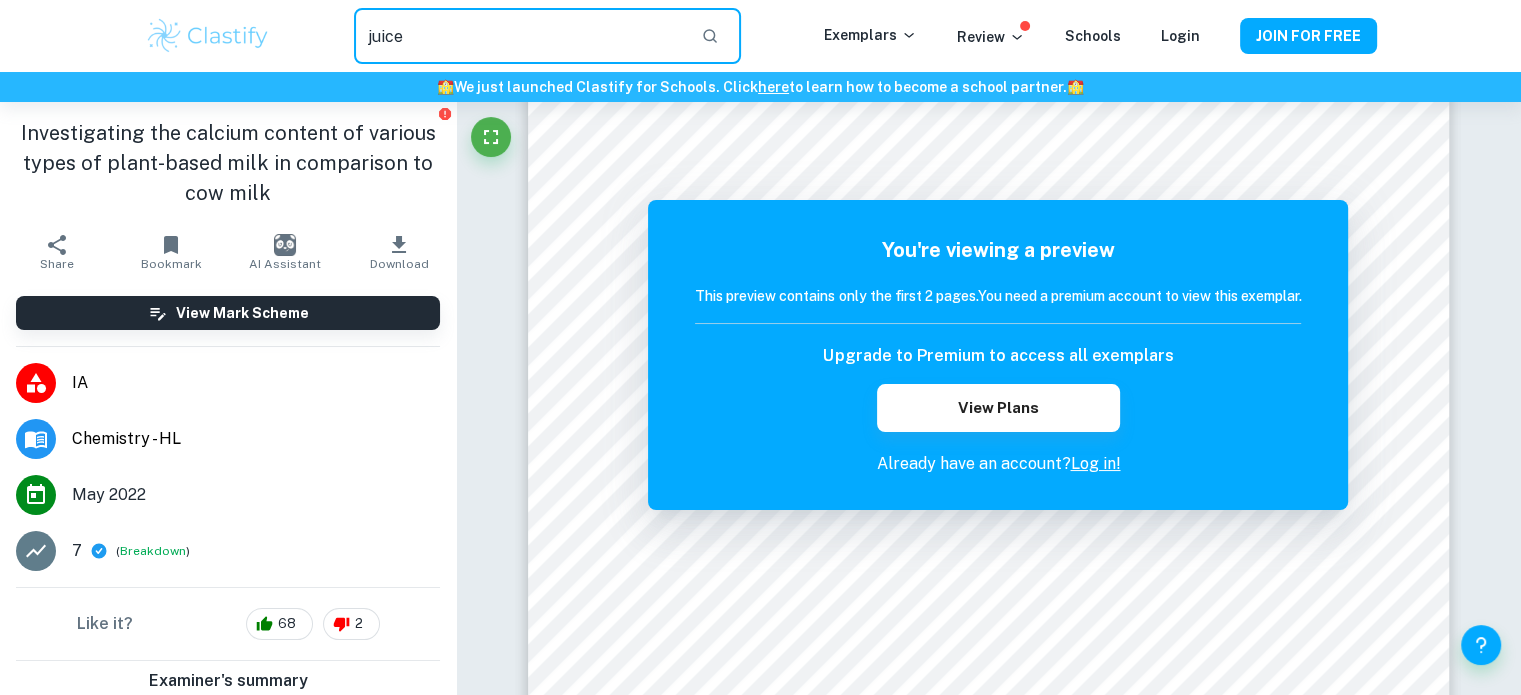 type on "juice" 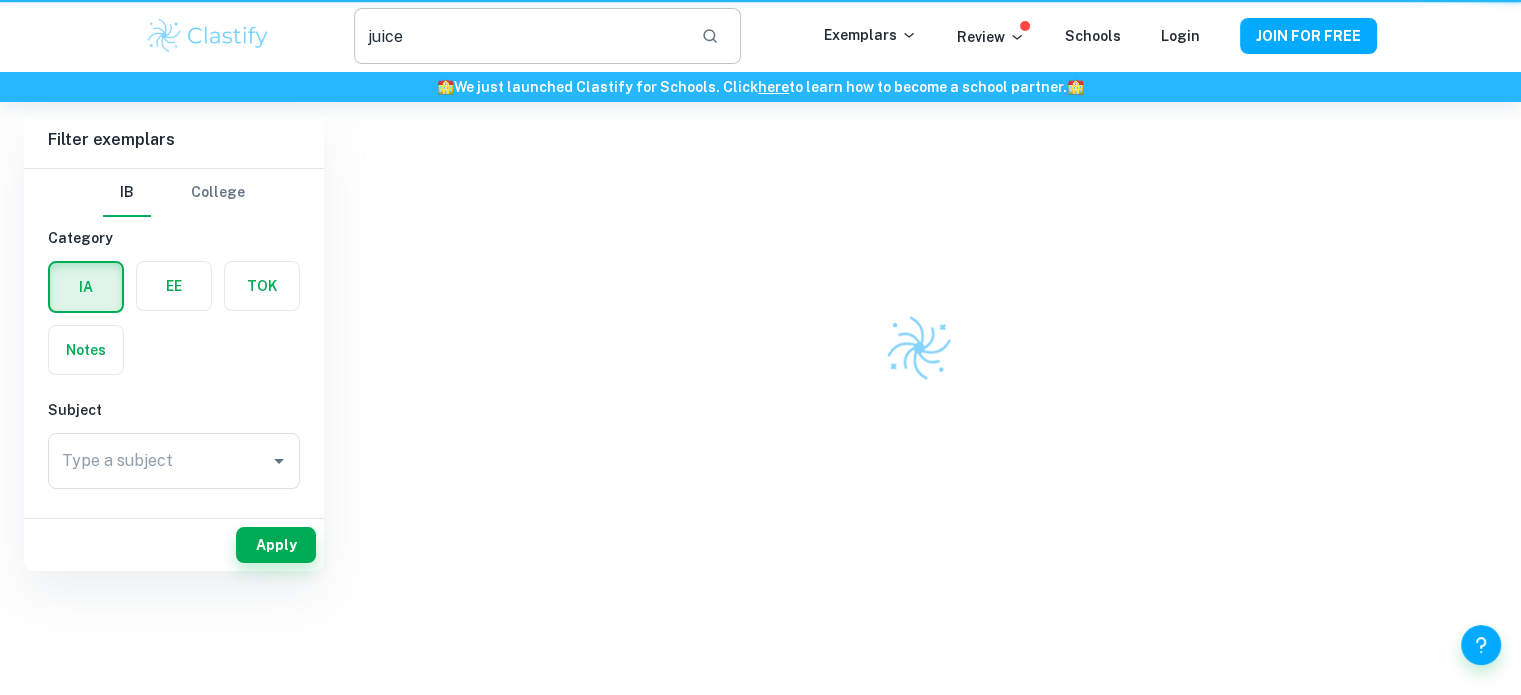 scroll, scrollTop: 0, scrollLeft: 0, axis: both 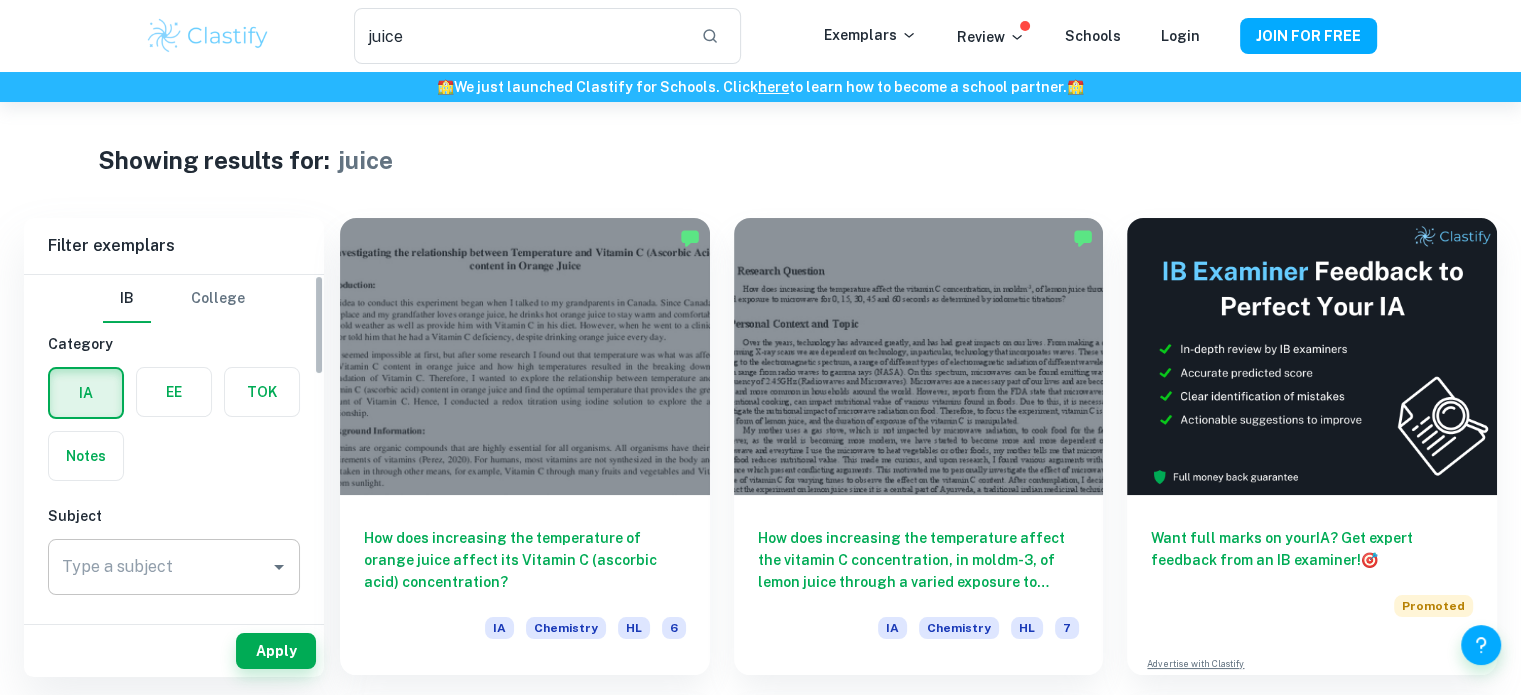 click on "Type a subject" at bounding box center (159, 567) 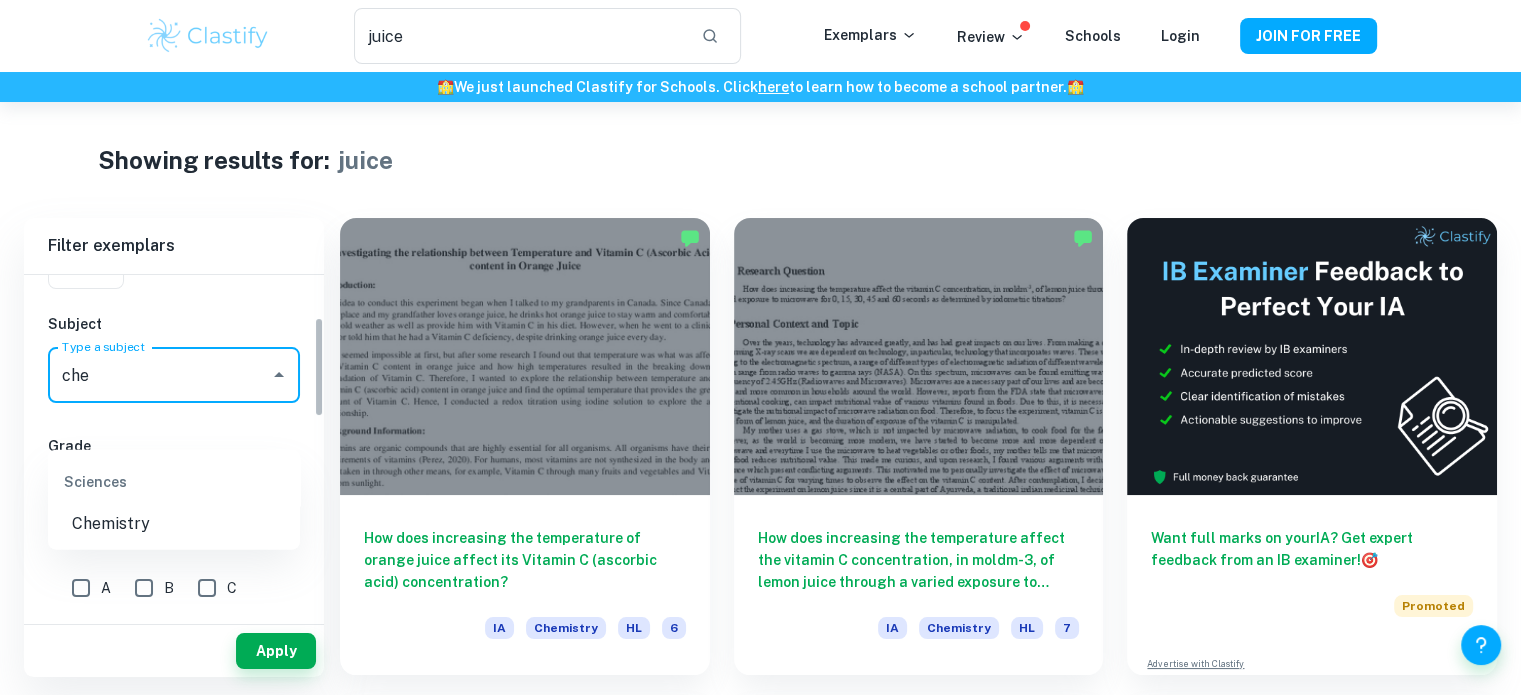 scroll, scrollTop: 200, scrollLeft: 0, axis: vertical 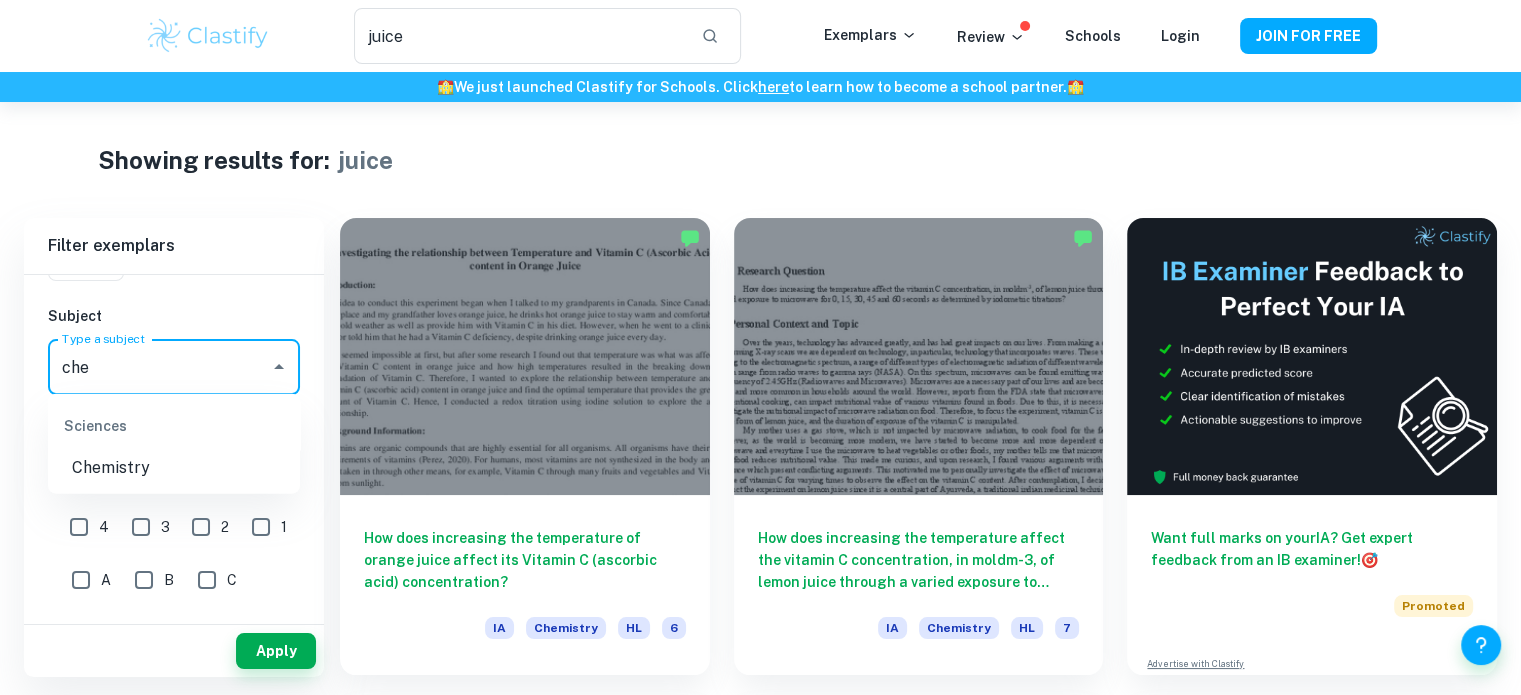 click on "Chemistry" at bounding box center (174, 468) 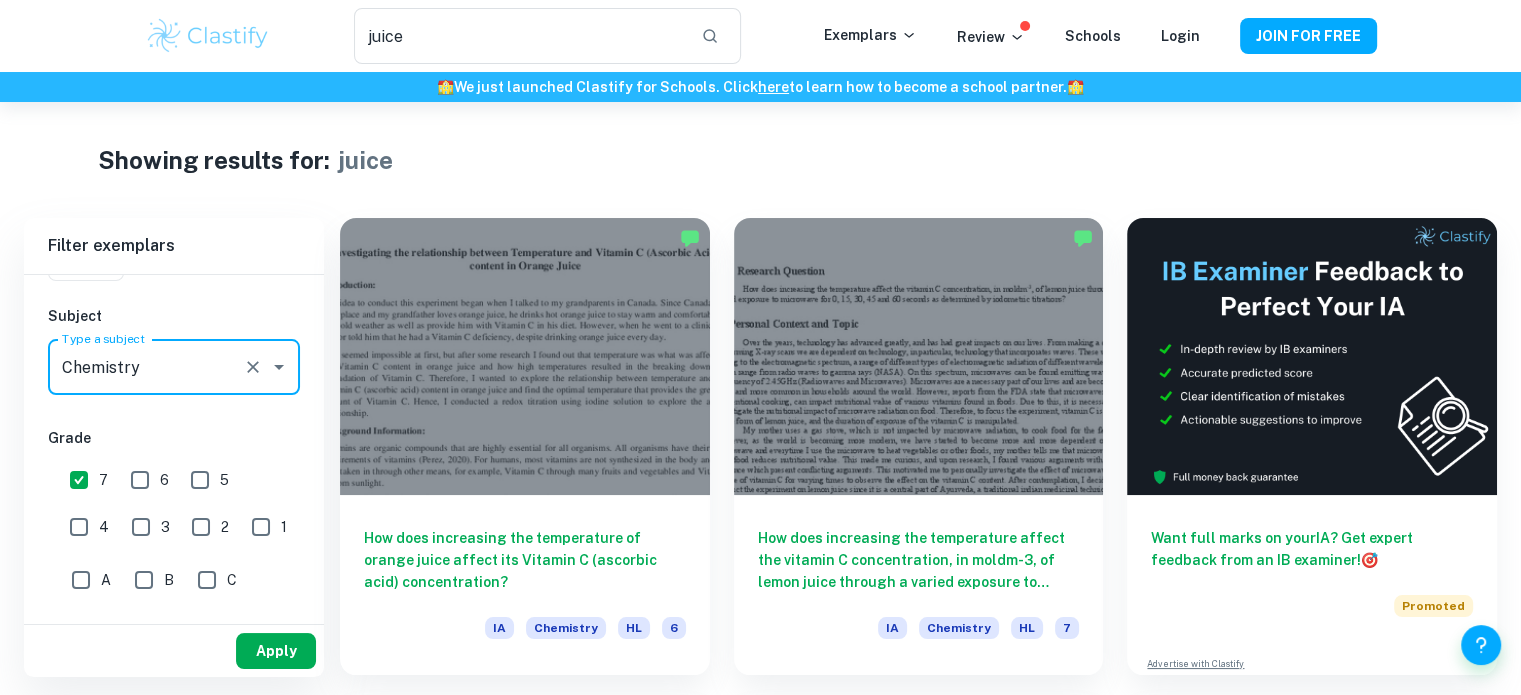 type on "Chemistry" 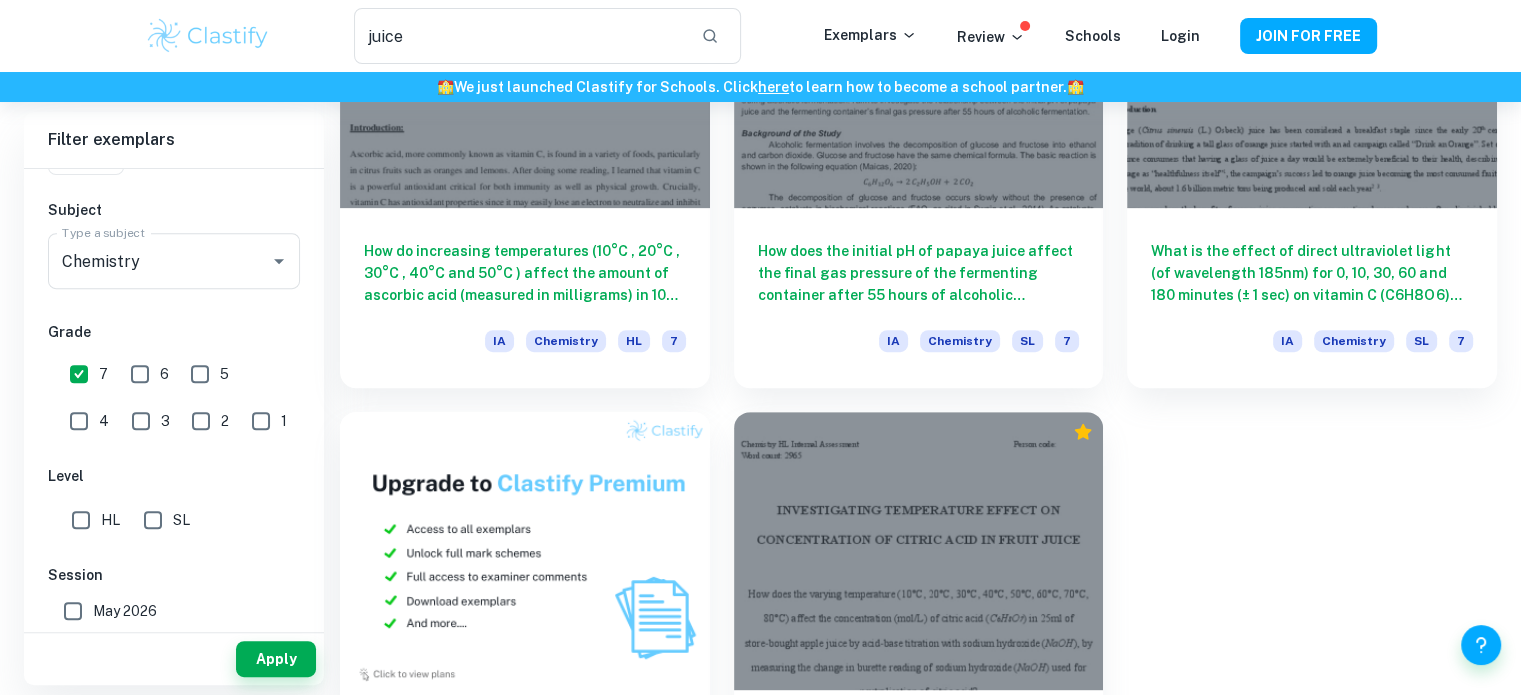 scroll, scrollTop: 942, scrollLeft: 0, axis: vertical 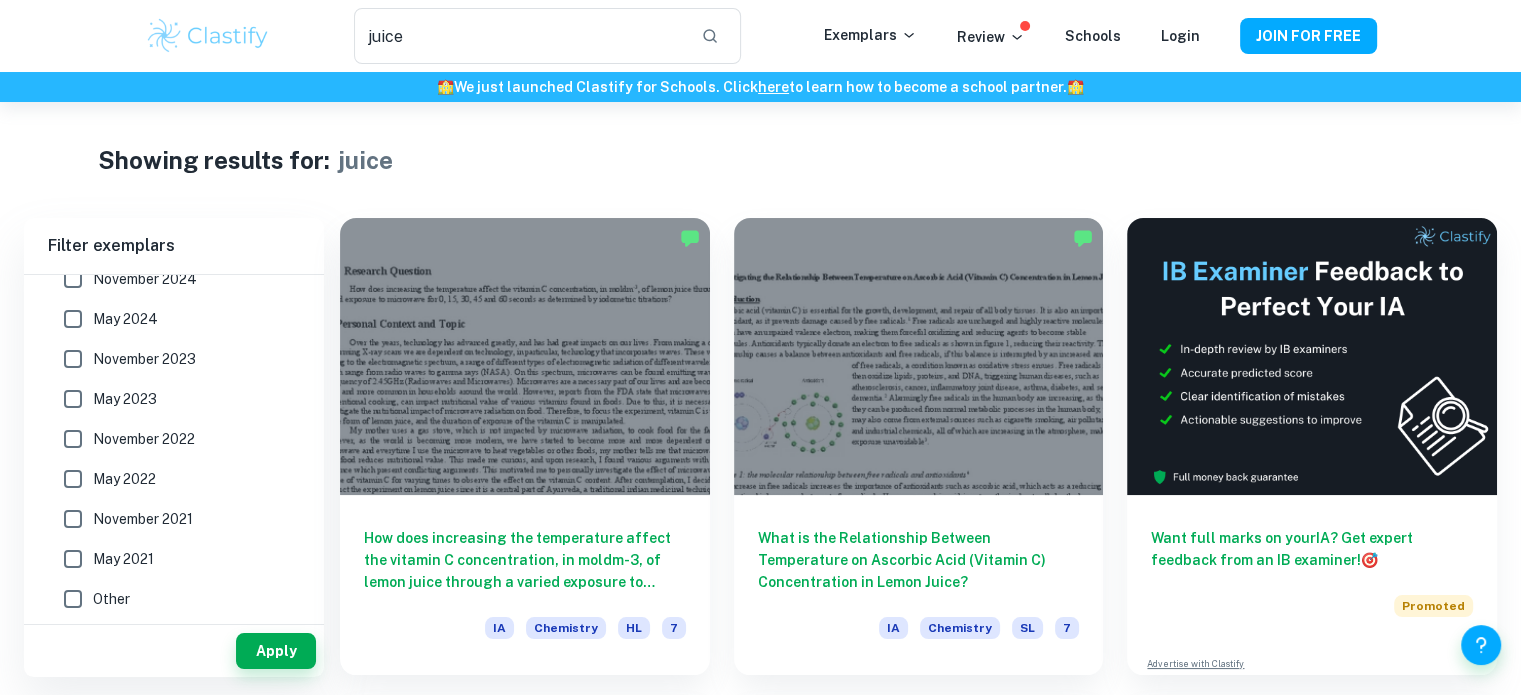 type 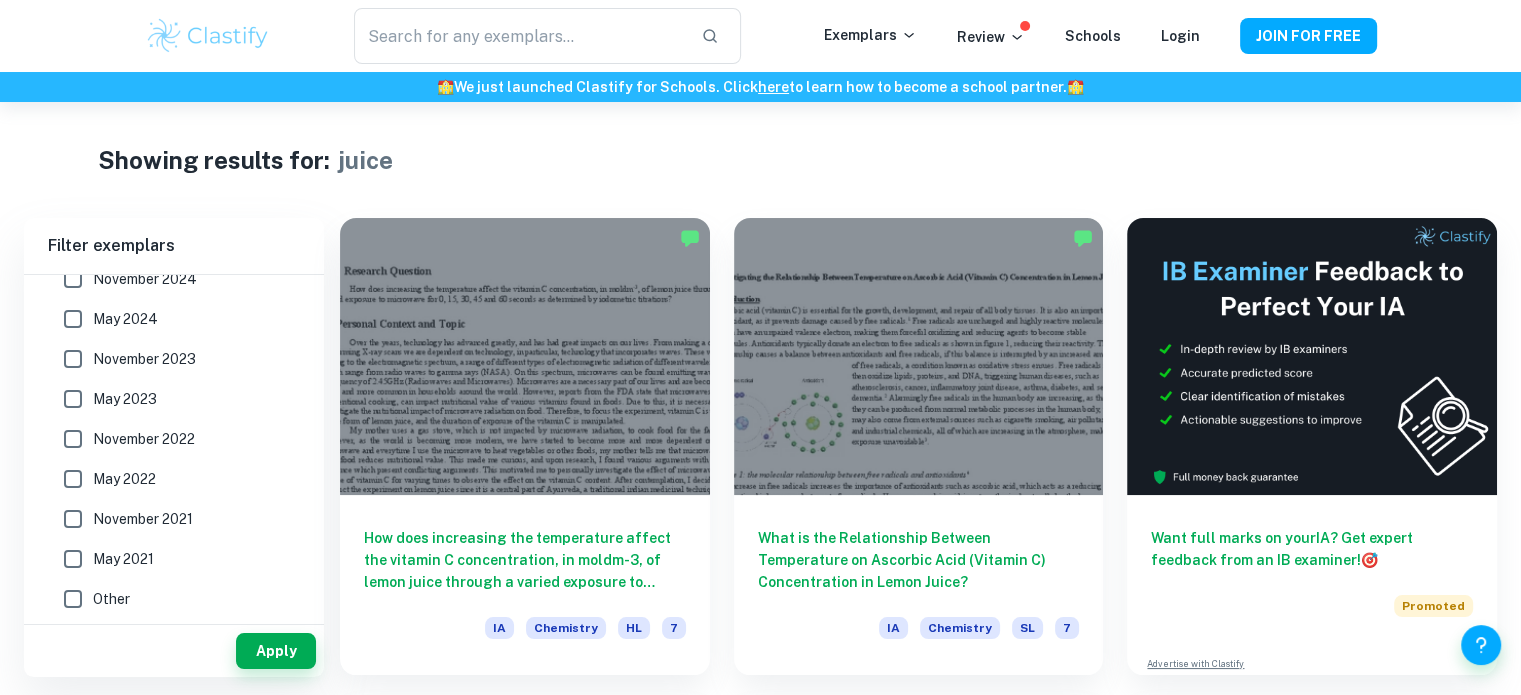 scroll, scrollTop: 102, scrollLeft: 0, axis: vertical 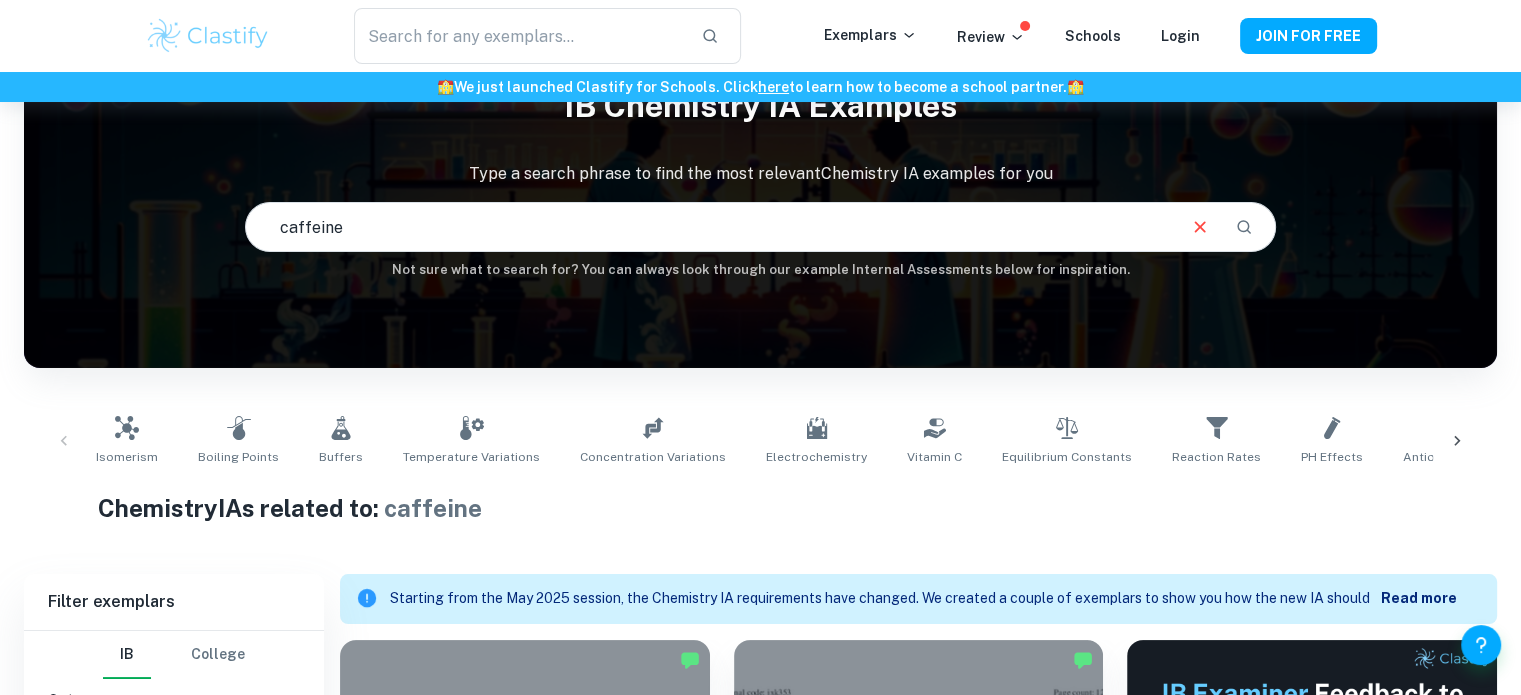 click on "caffeine" at bounding box center [709, 227] 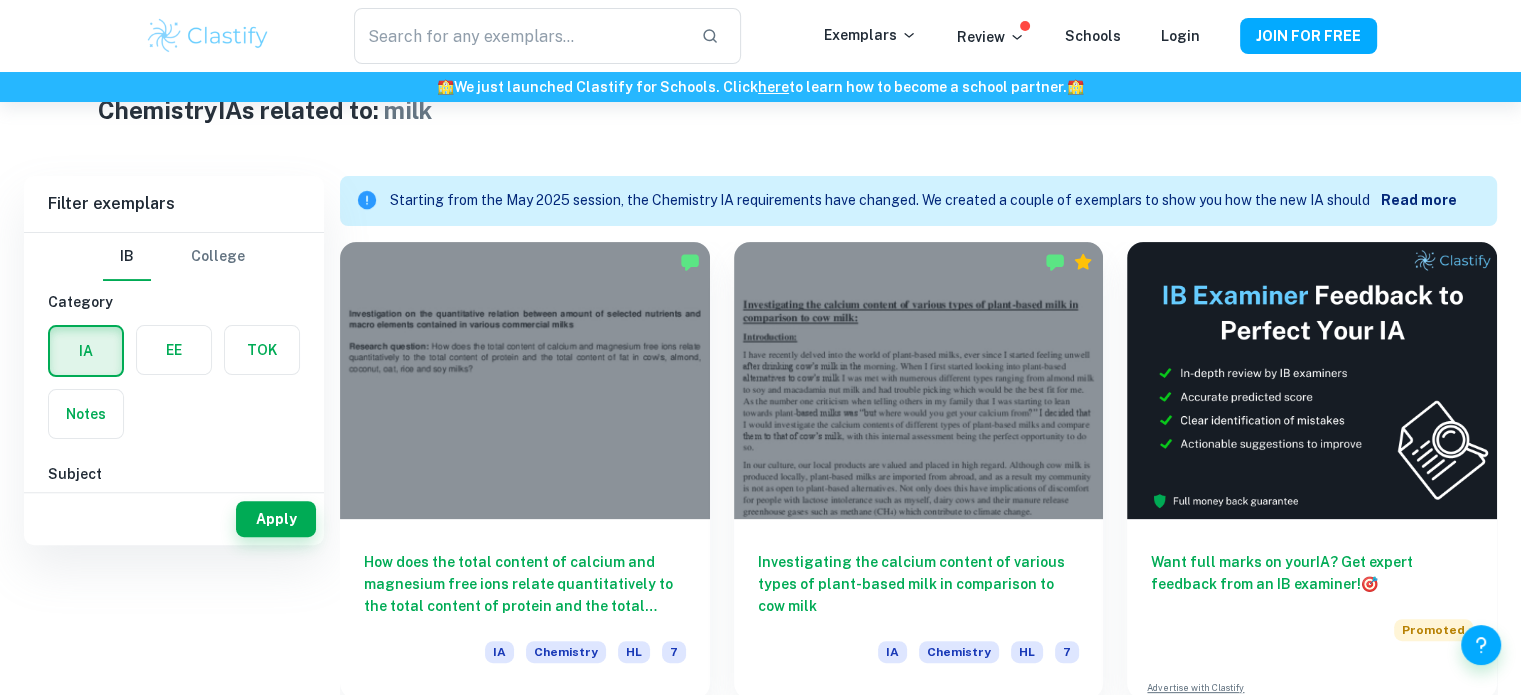 scroll, scrollTop: 193, scrollLeft: 0, axis: vertical 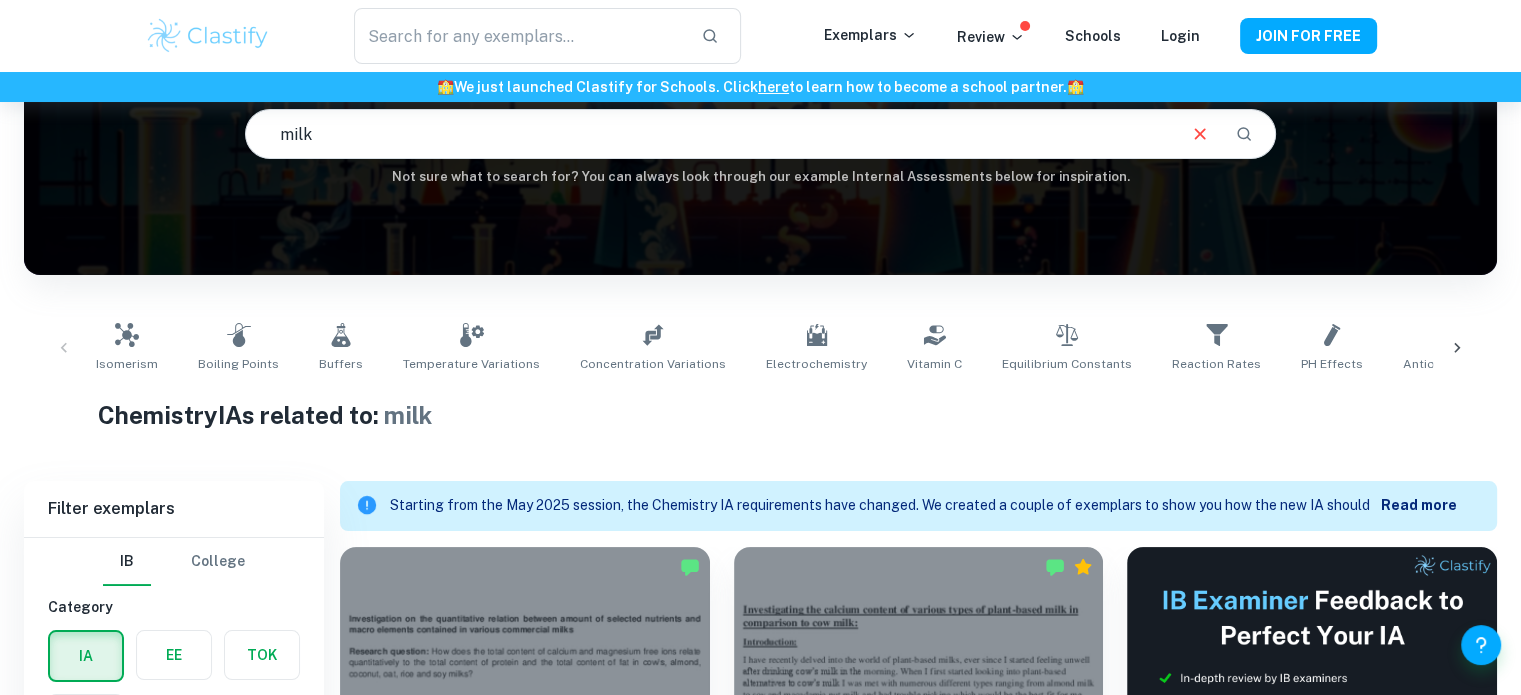 click on "milk" 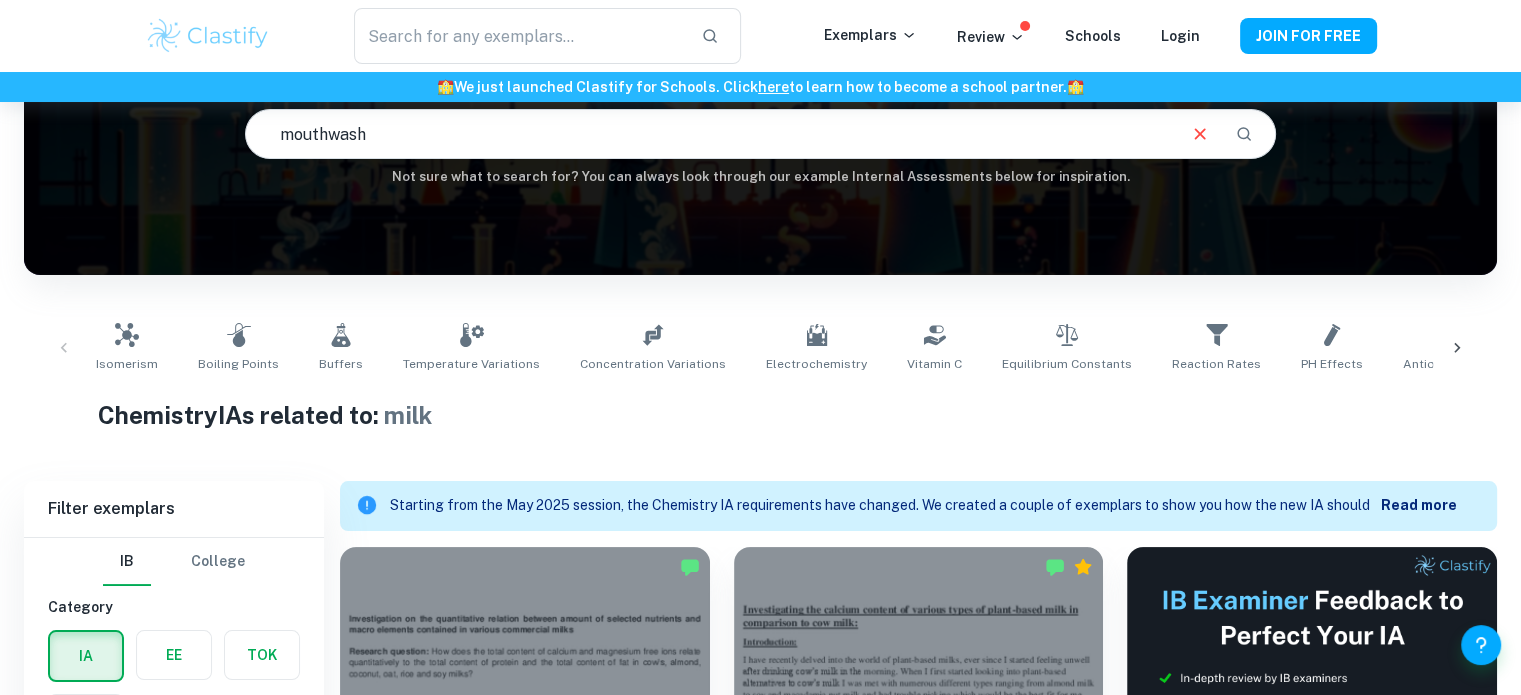type on "mouthwash" 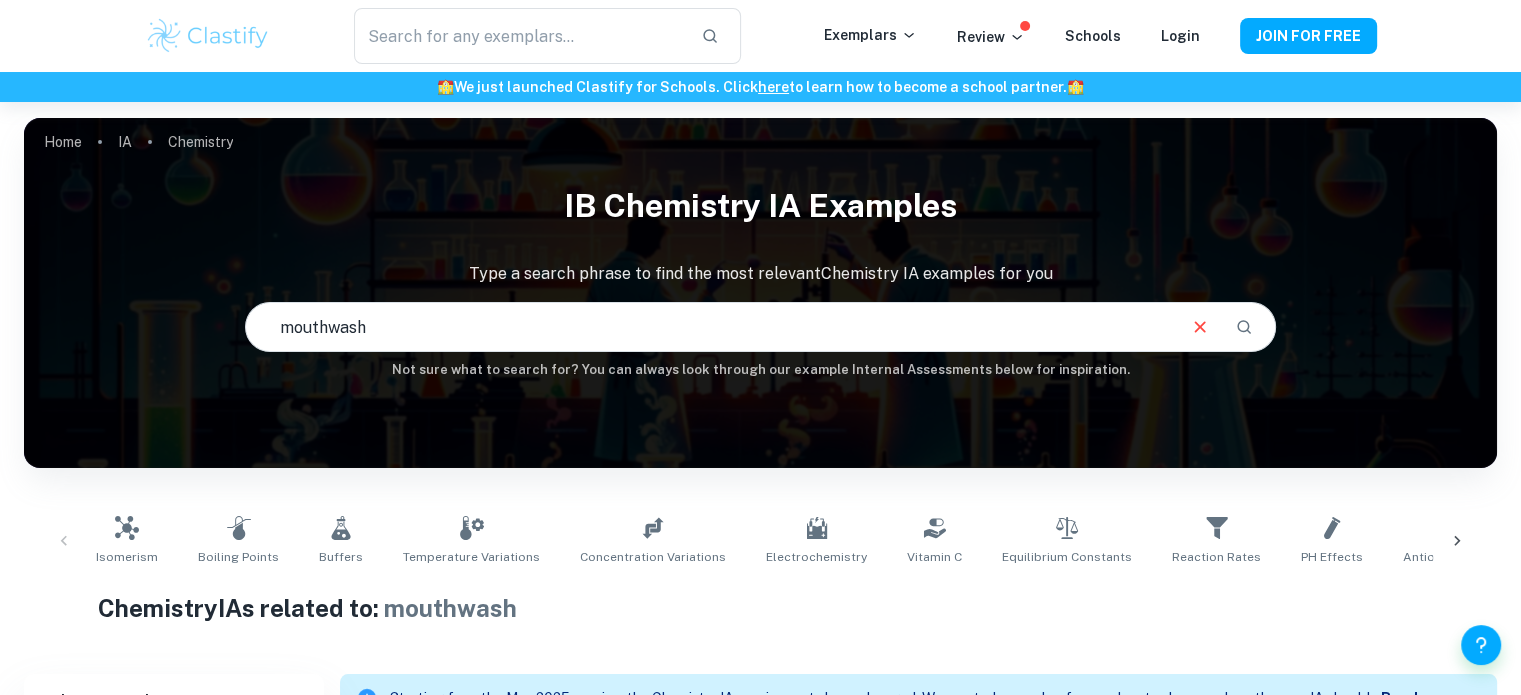 scroll, scrollTop: 412, scrollLeft: 0, axis: vertical 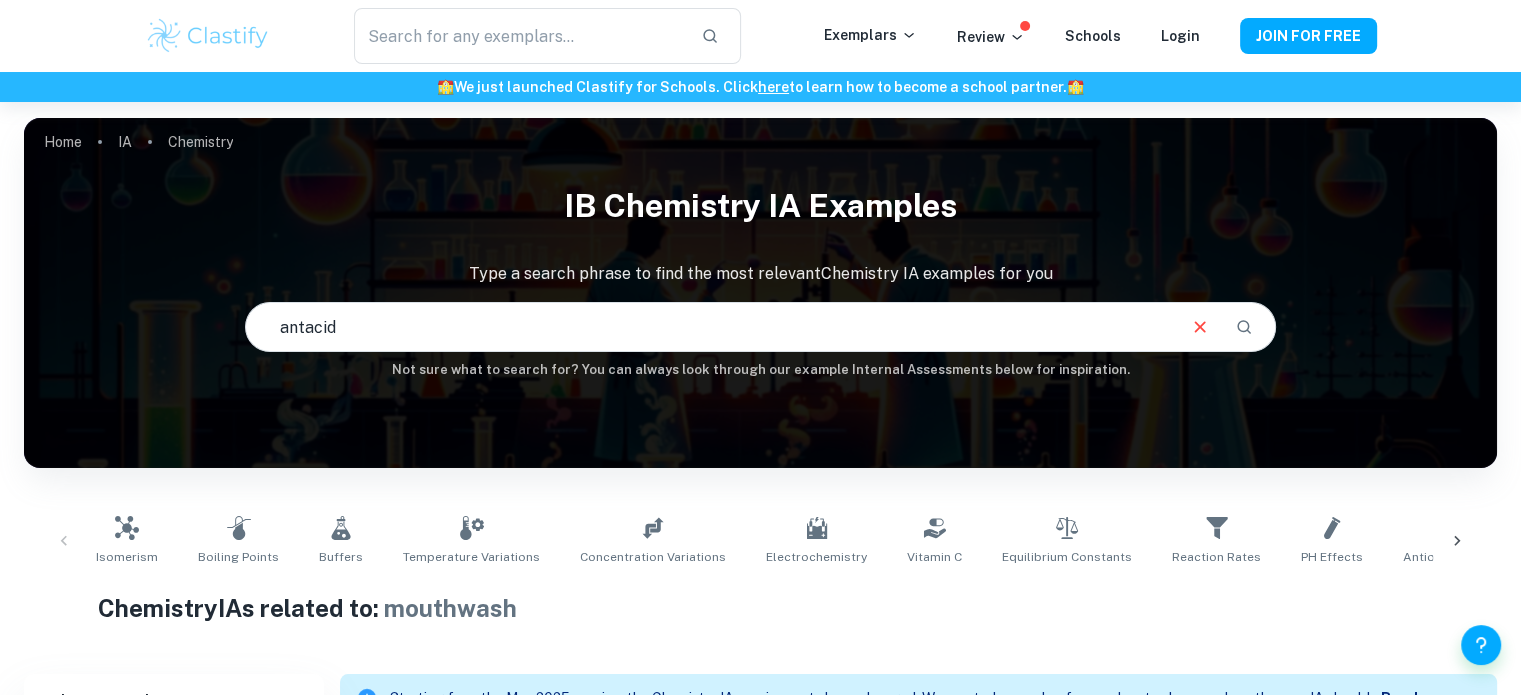 type on "antacid" 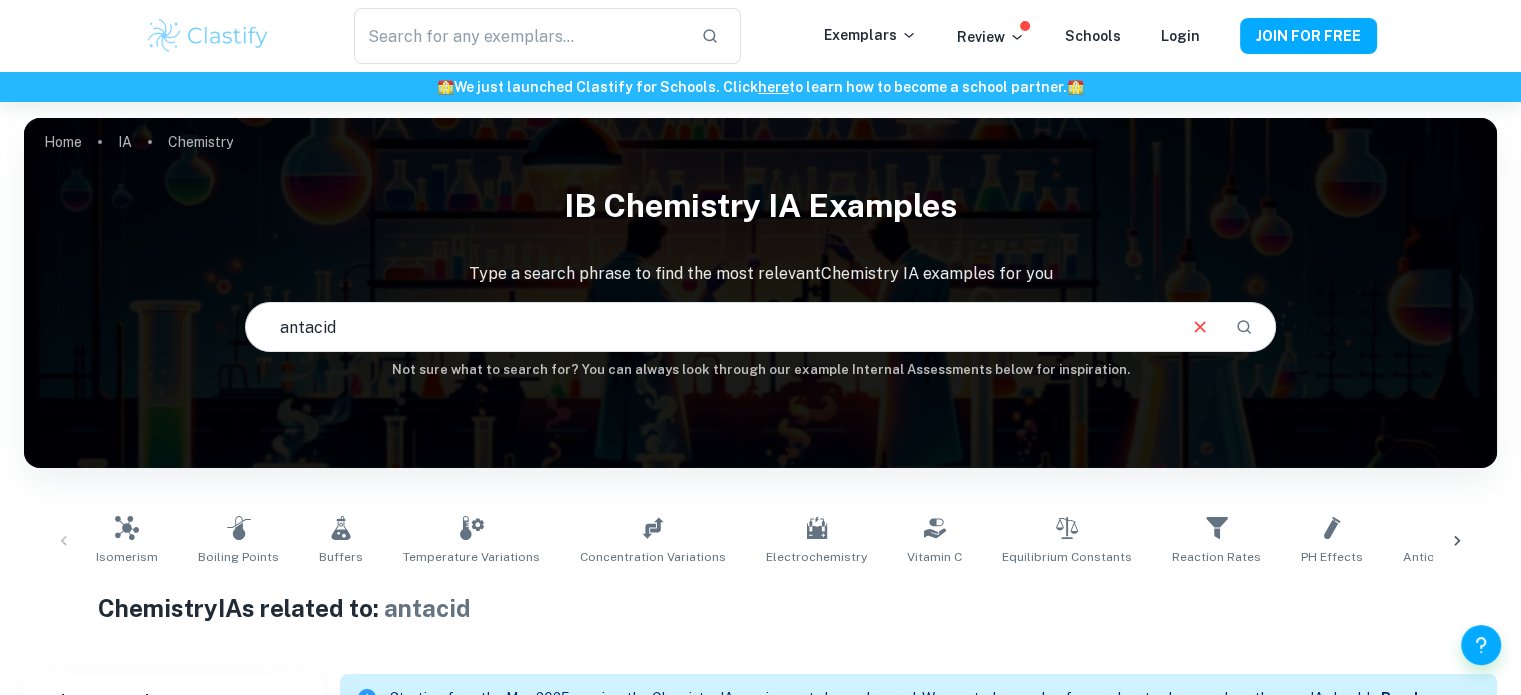 scroll, scrollTop: 316, scrollLeft: 0, axis: vertical 